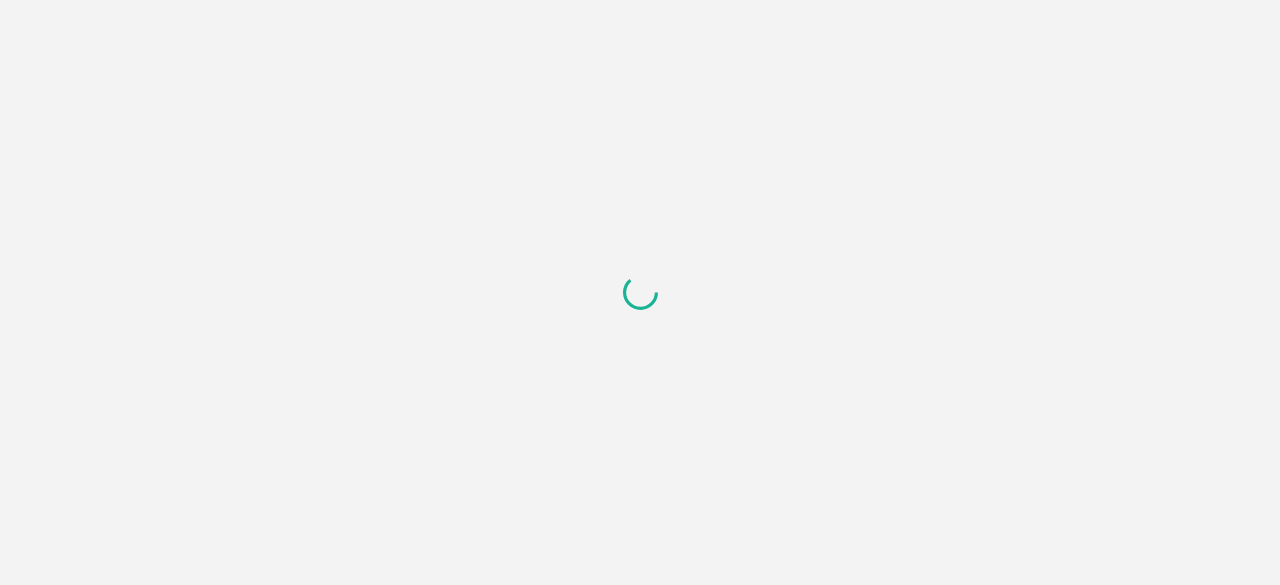 scroll, scrollTop: 0, scrollLeft: 0, axis: both 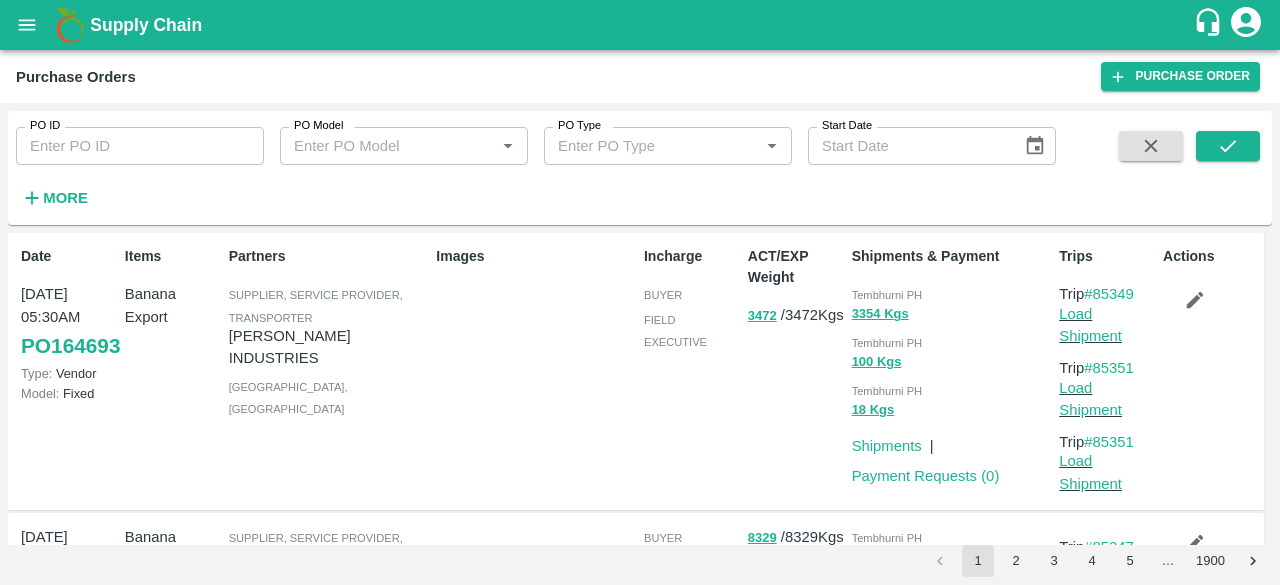 click 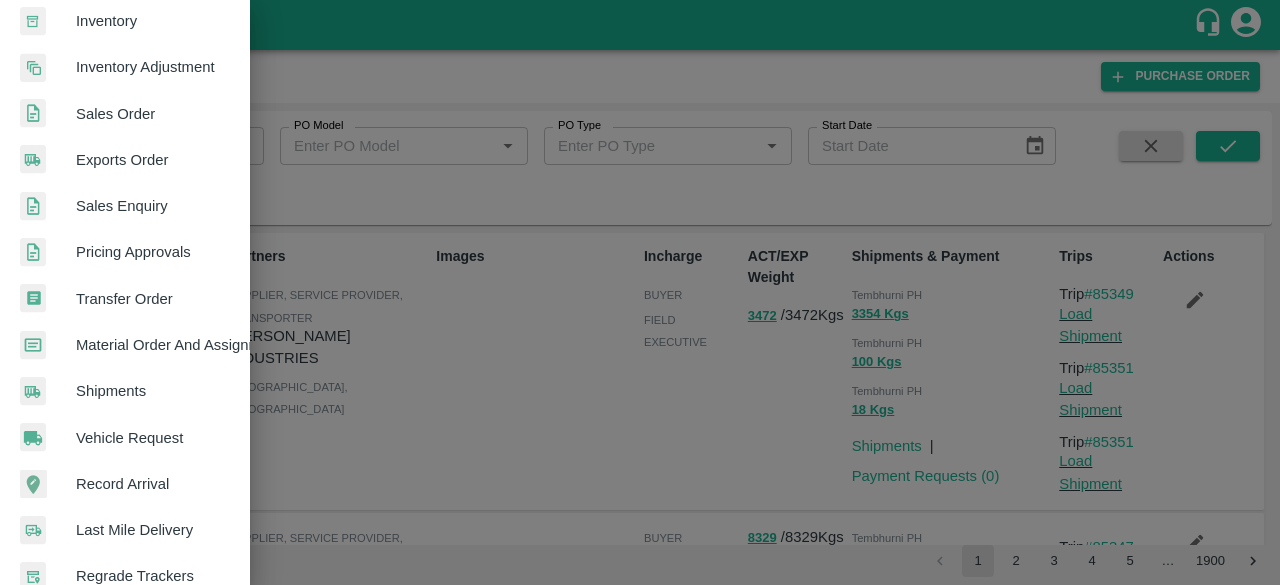 scroll, scrollTop: 500, scrollLeft: 0, axis: vertical 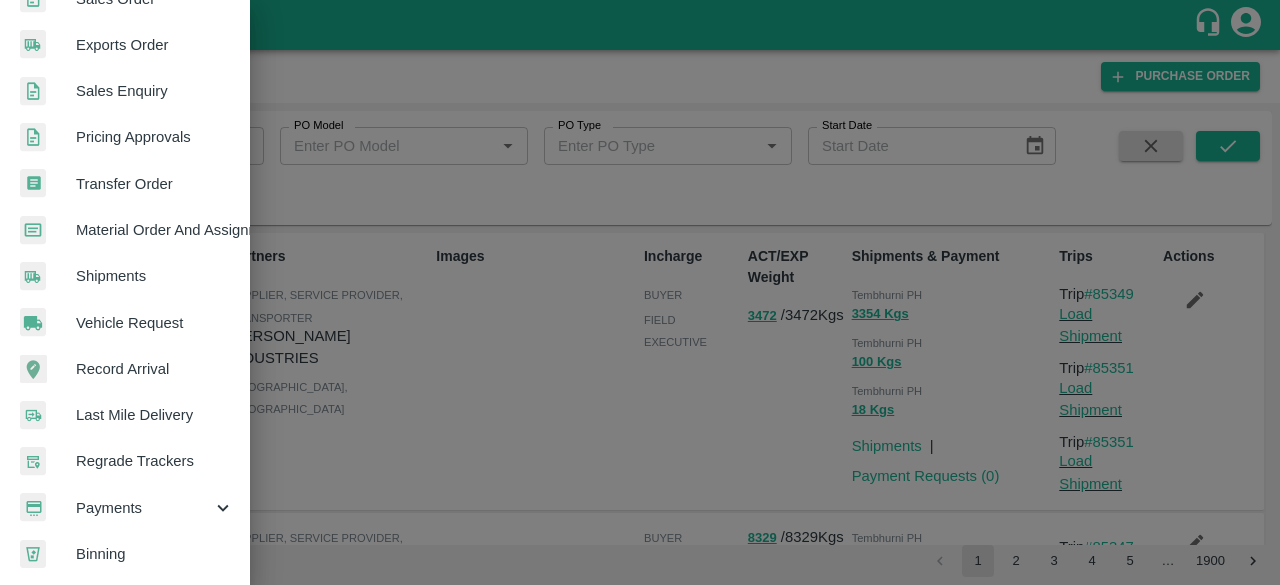 click on "Payments" at bounding box center (144, 508) 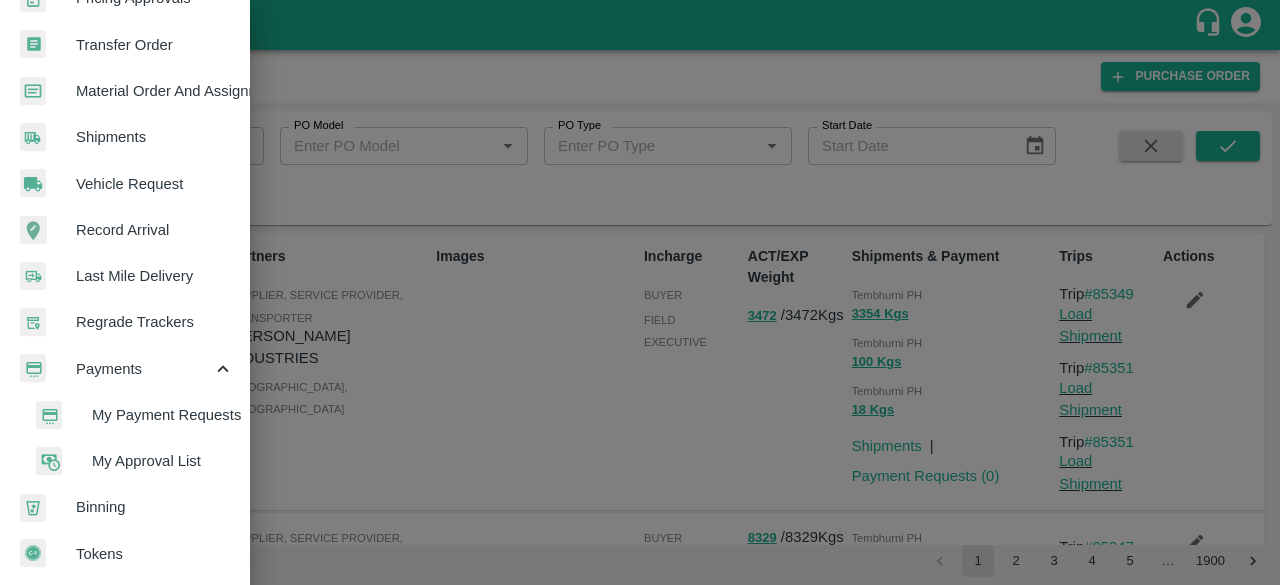 scroll, scrollTop: 646, scrollLeft: 0, axis: vertical 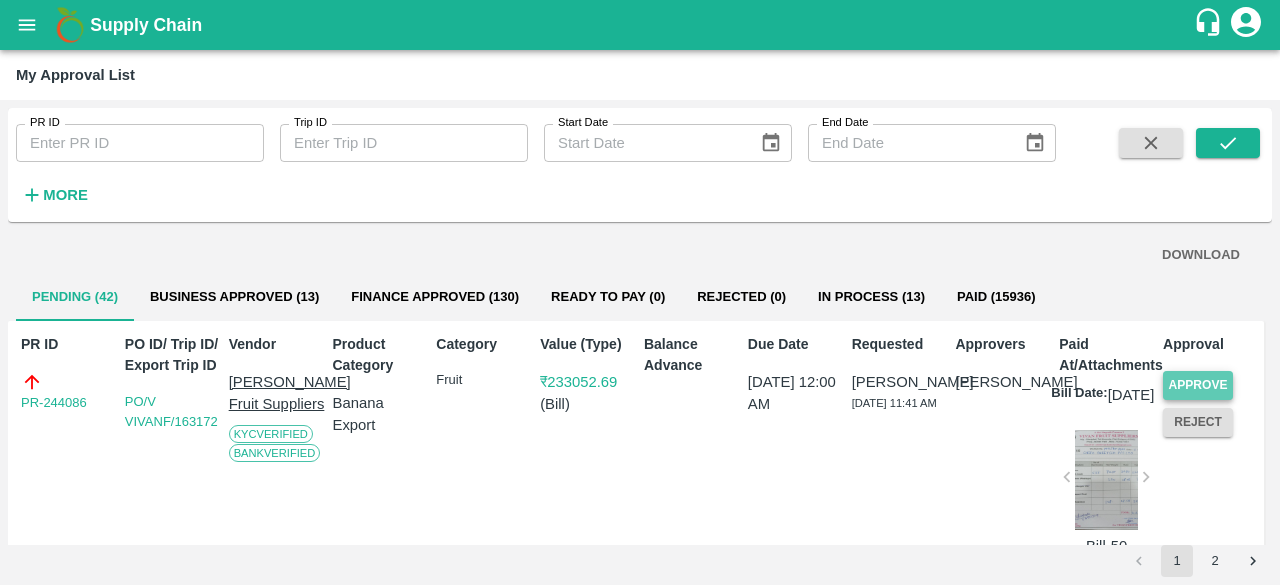 click on "Approve" at bounding box center (1198, 385) 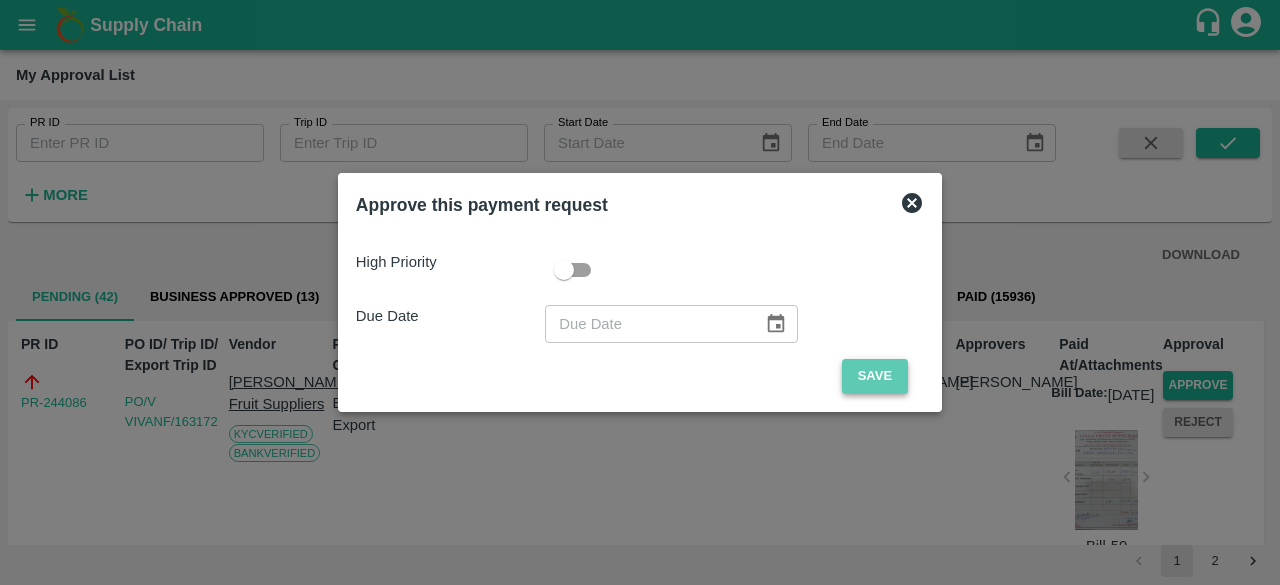 click on "Save" at bounding box center [875, 376] 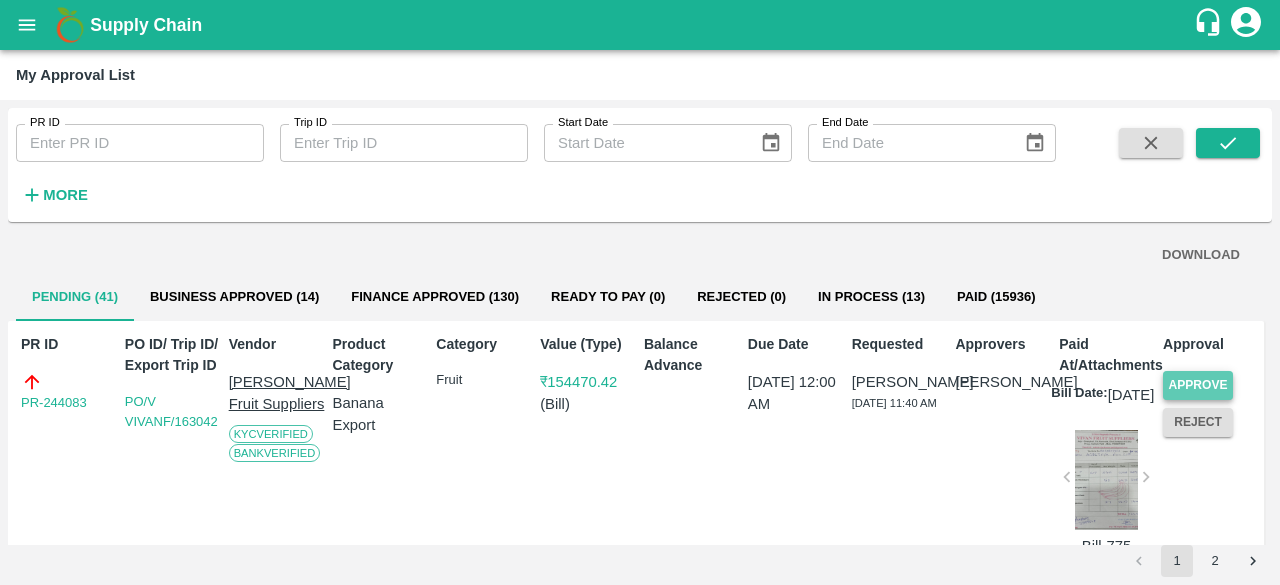 click on "Approve" at bounding box center (1198, 385) 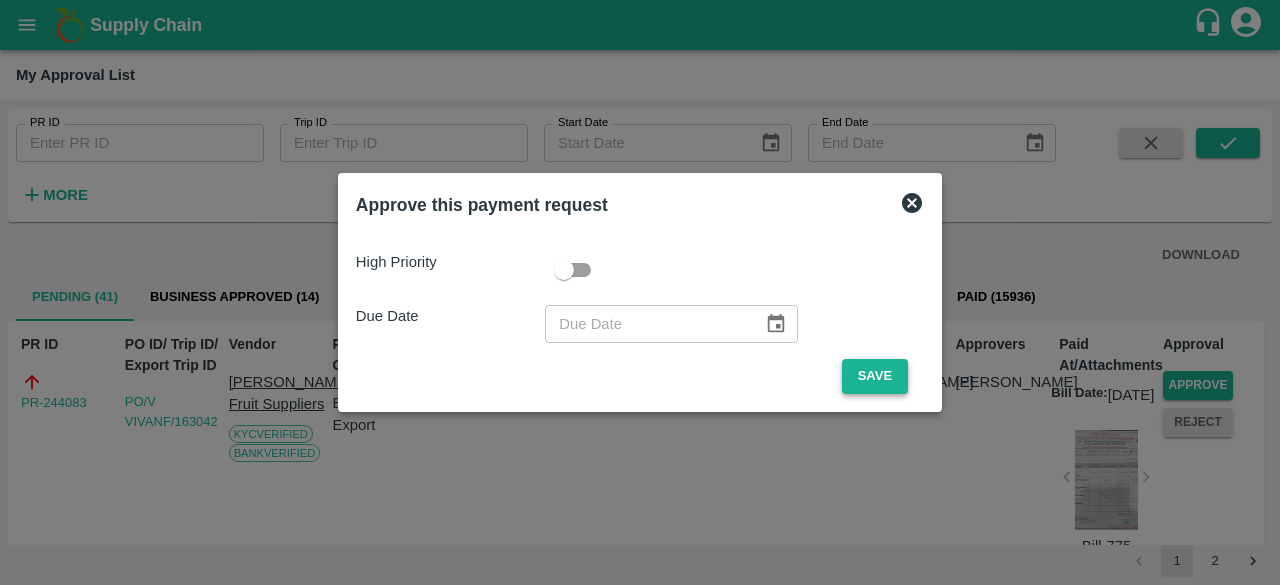 click on "Save" at bounding box center (875, 376) 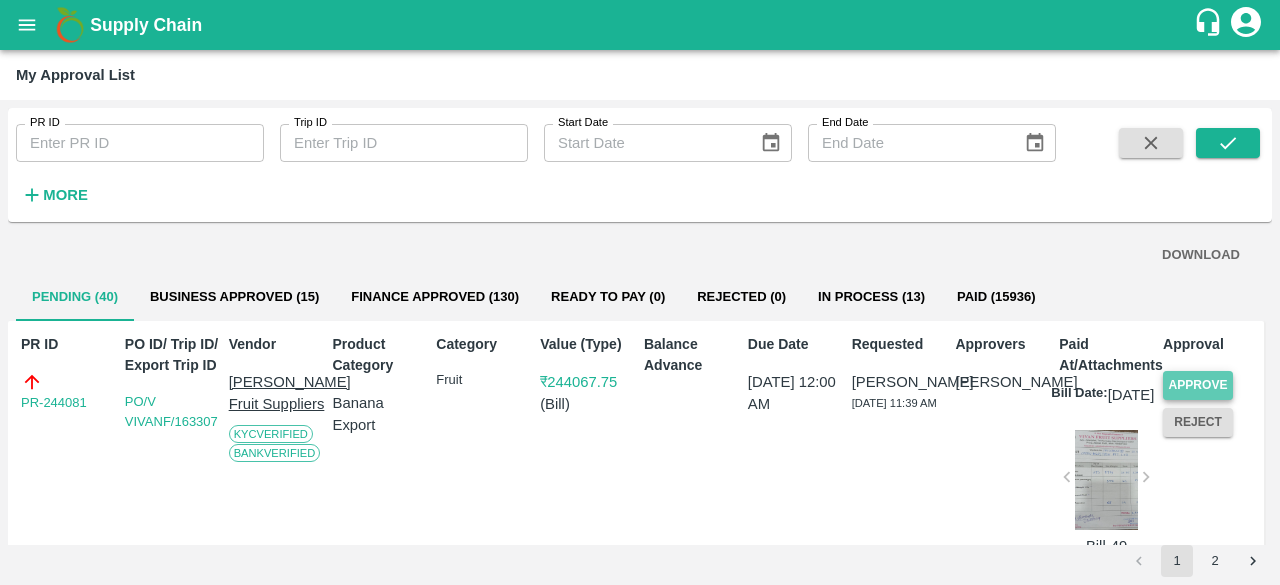 click on "Approve" at bounding box center [1198, 385] 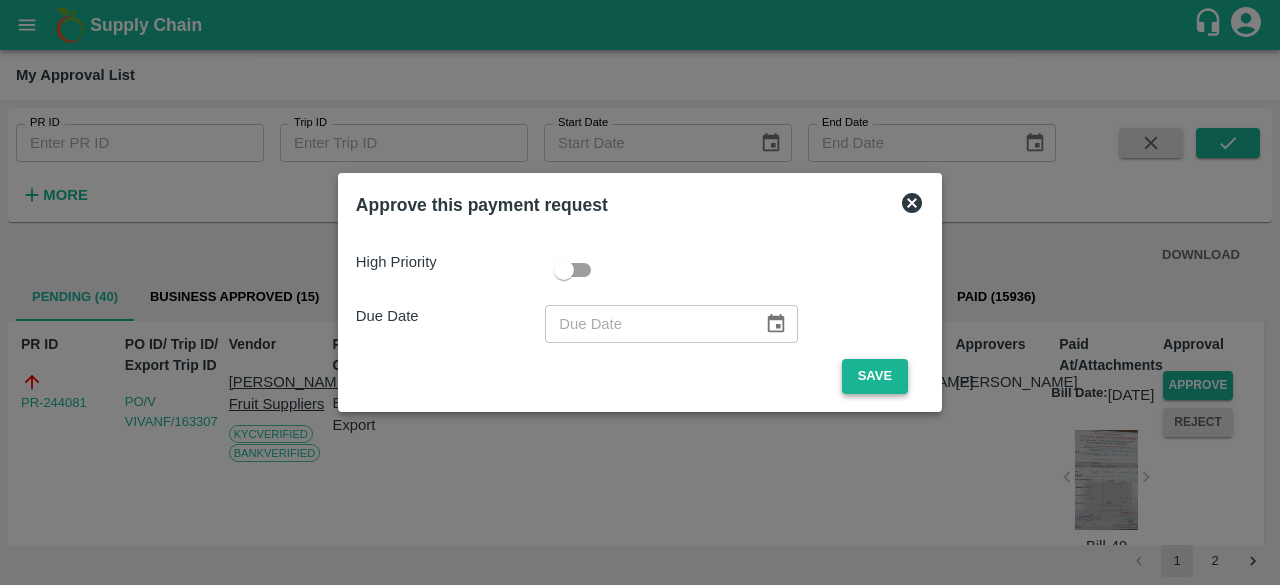 click on "Save" at bounding box center (875, 376) 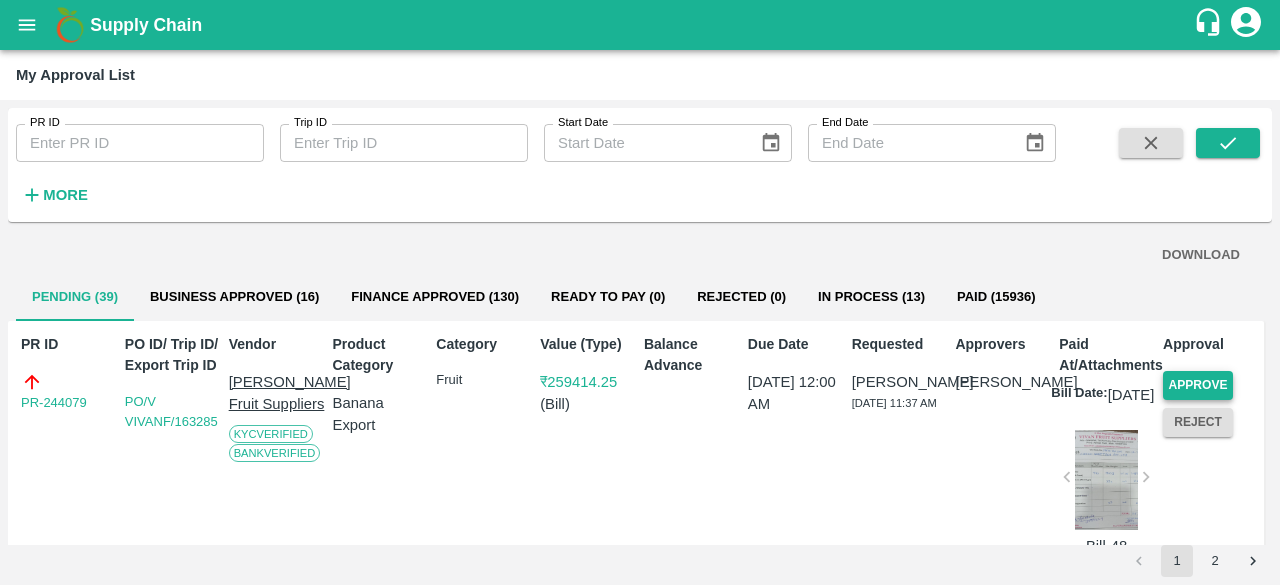 click on "Approve" at bounding box center [1198, 385] 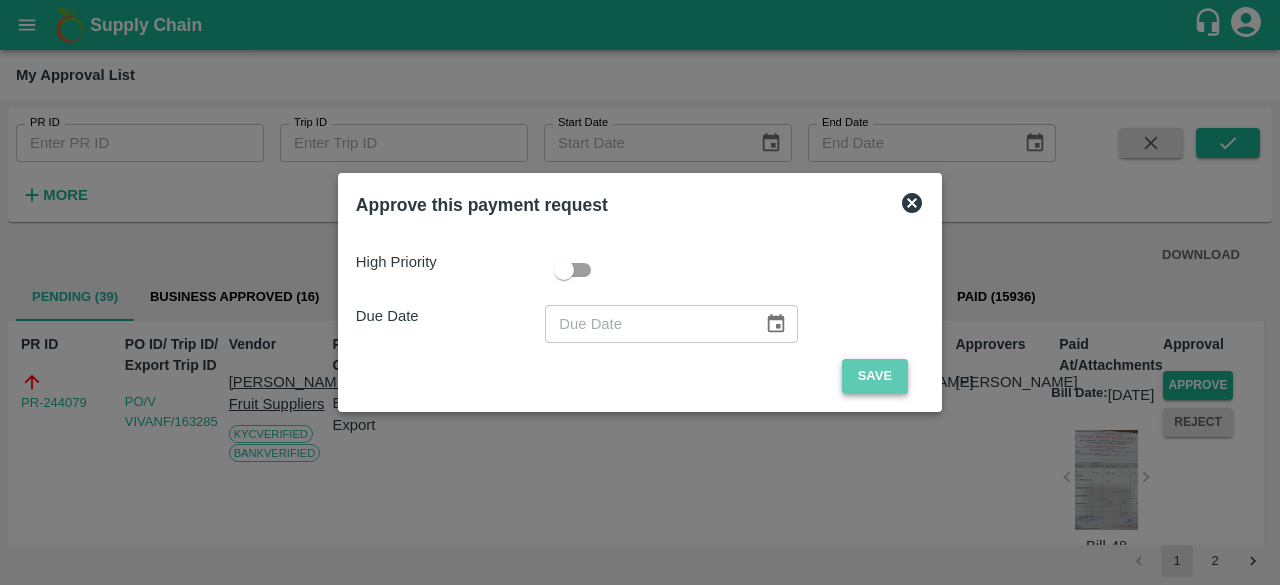 click on "Save" at bounding box center (875, 376) 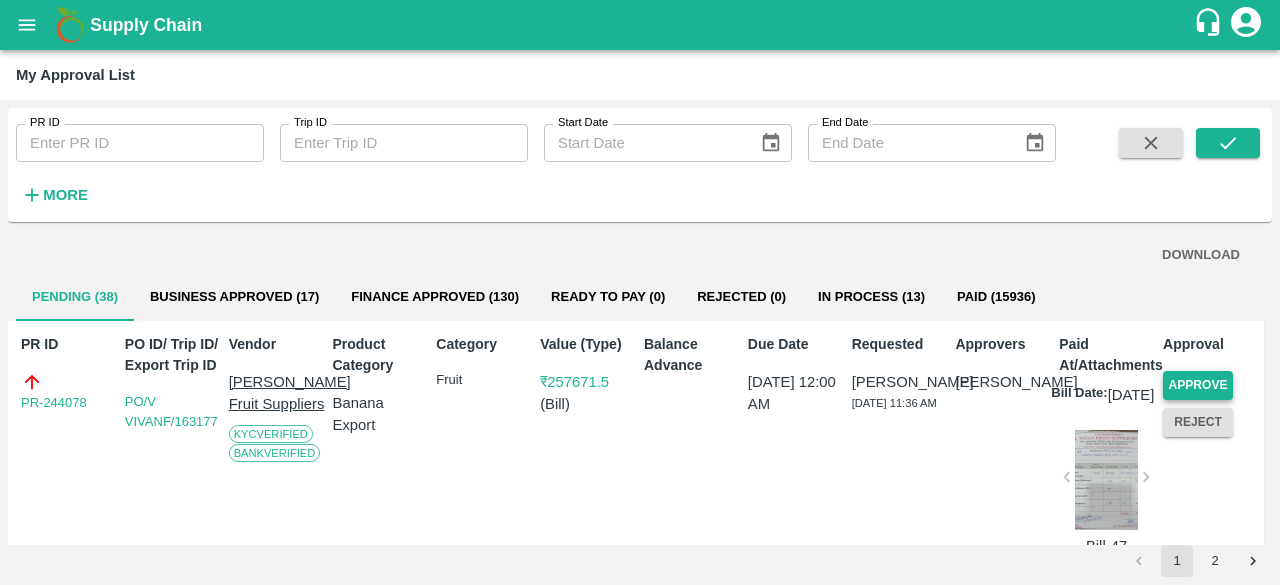click on "Approve" at bounding box center [1198, 385] 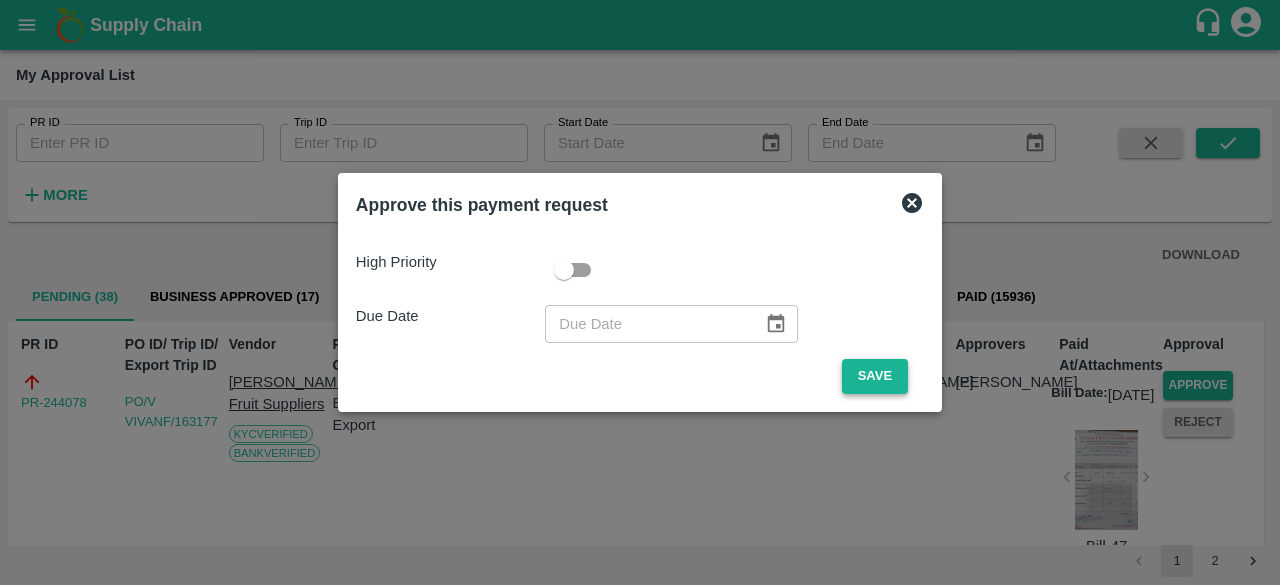 click on "Save" at bounding box center (875, 376) 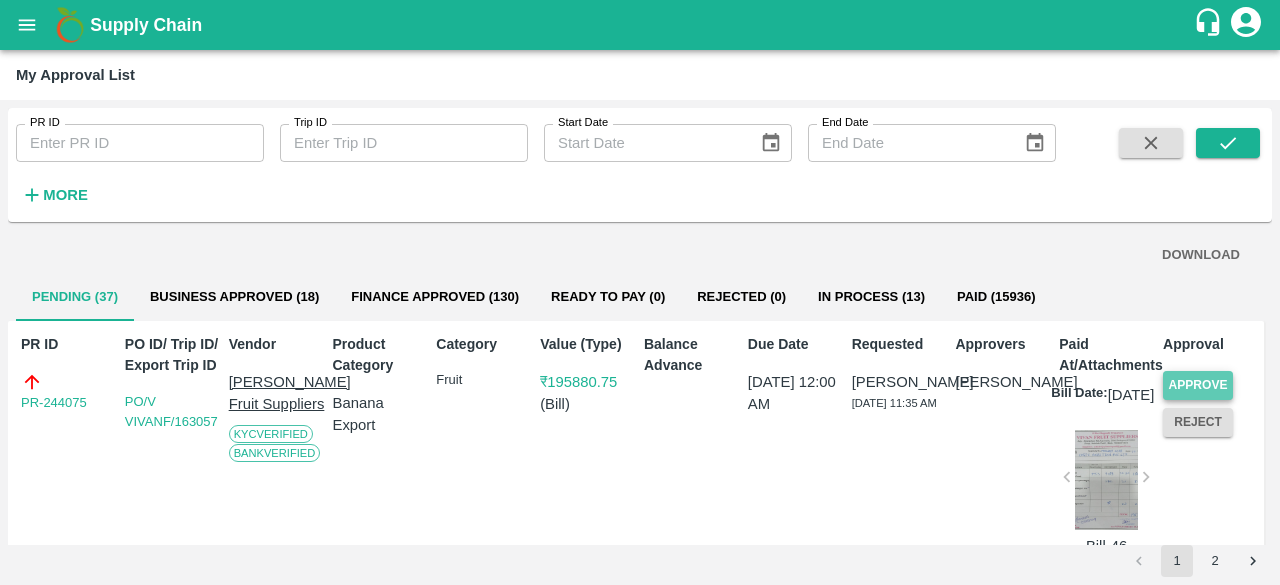 click on "Approve" at bounding box center [1198, 385] 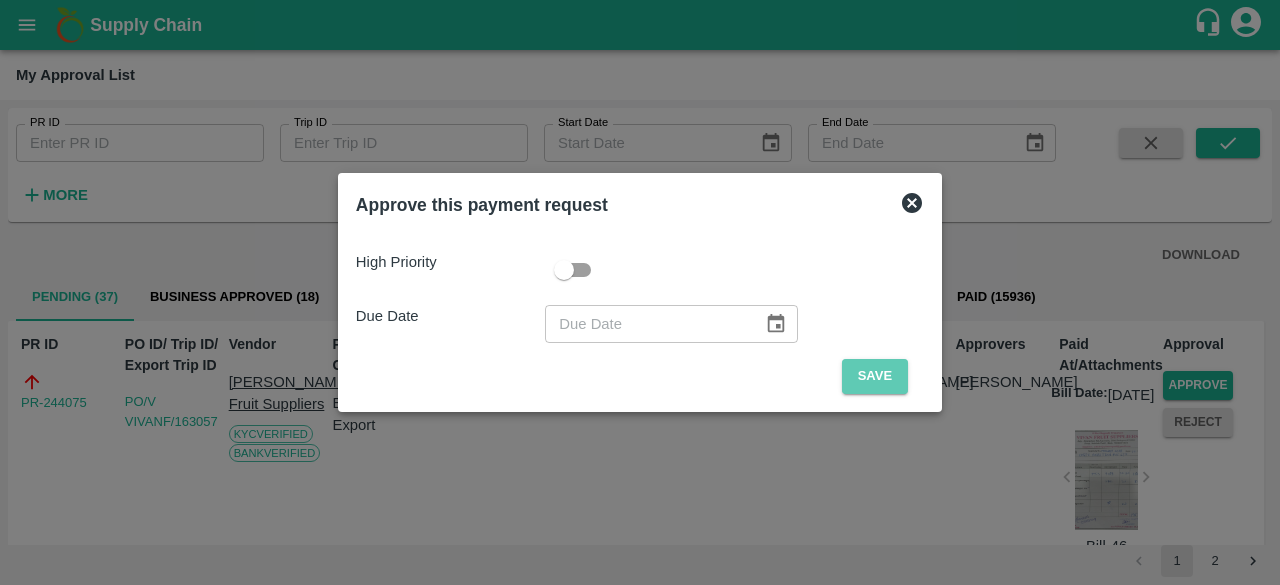 drag, startPoint x: 883, startPoint y: 378, endPoint x: 914, endPoint y: 398, distance: 36.891735 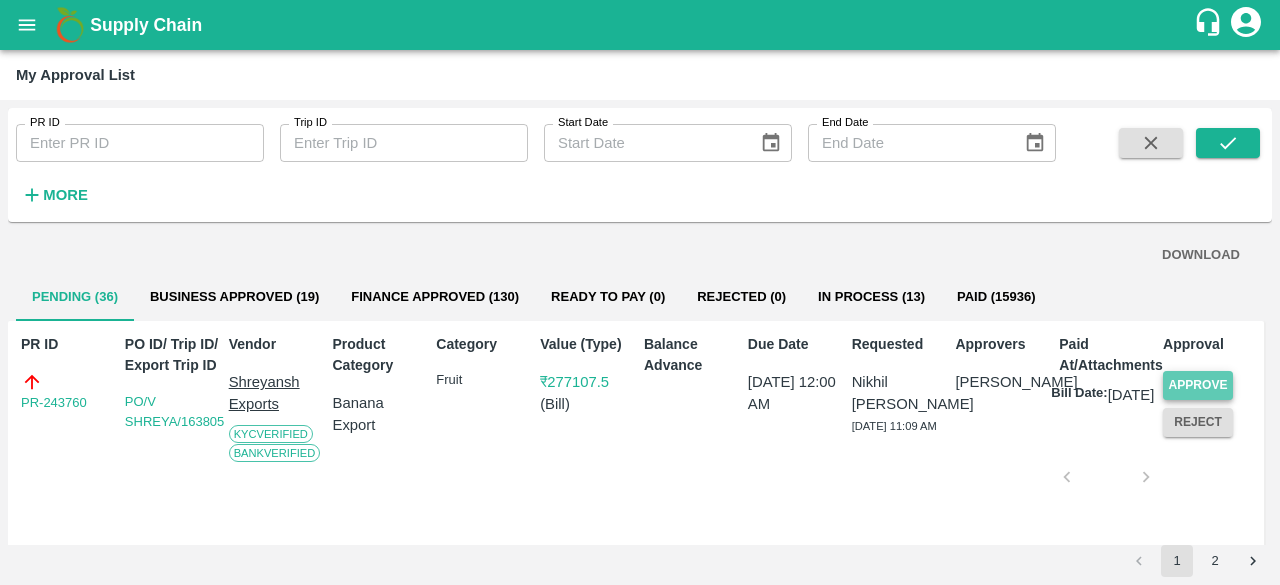 click on "Approve" at bounding box center (1198, 385) 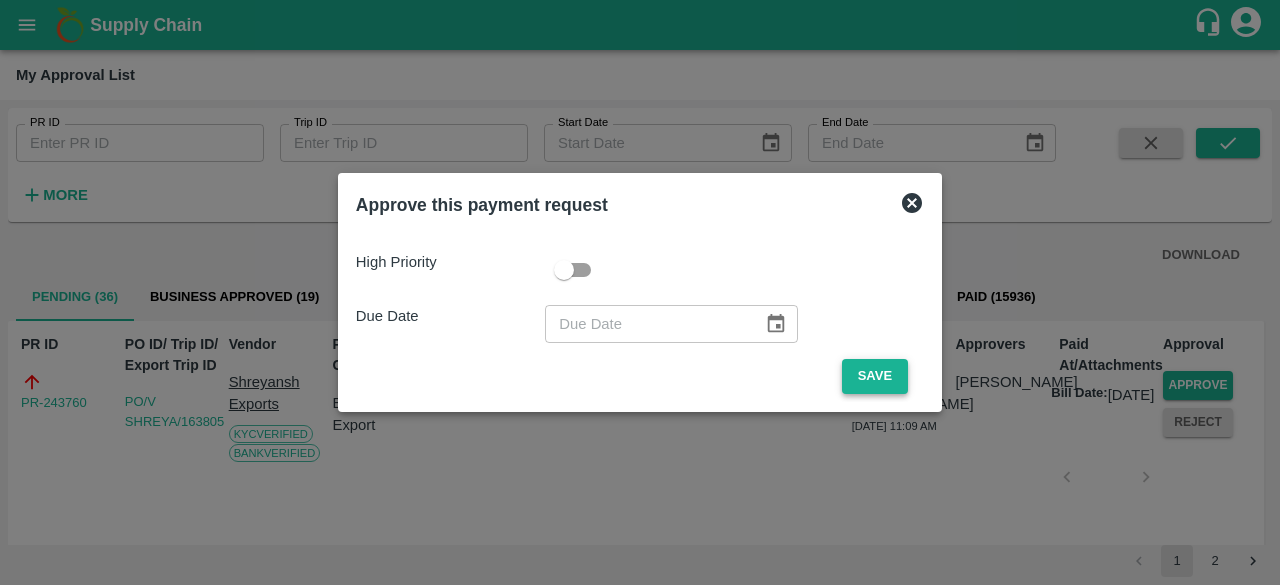 click on "Save" at bounding box center (875, 376) 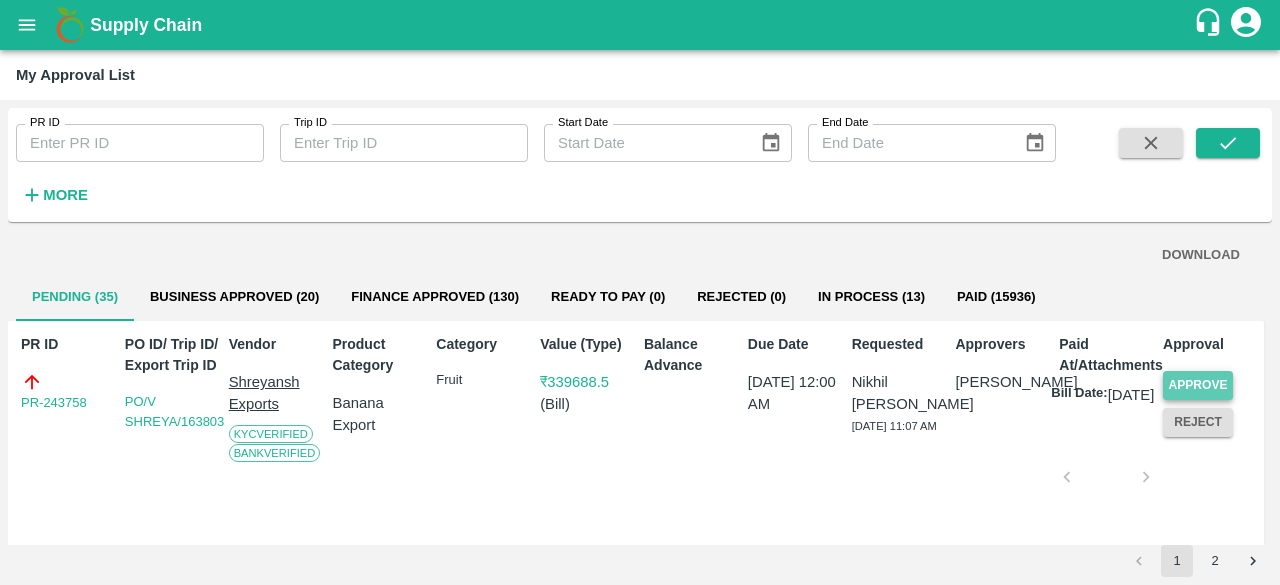click on "Approve" at bounding box center [1198, 385] 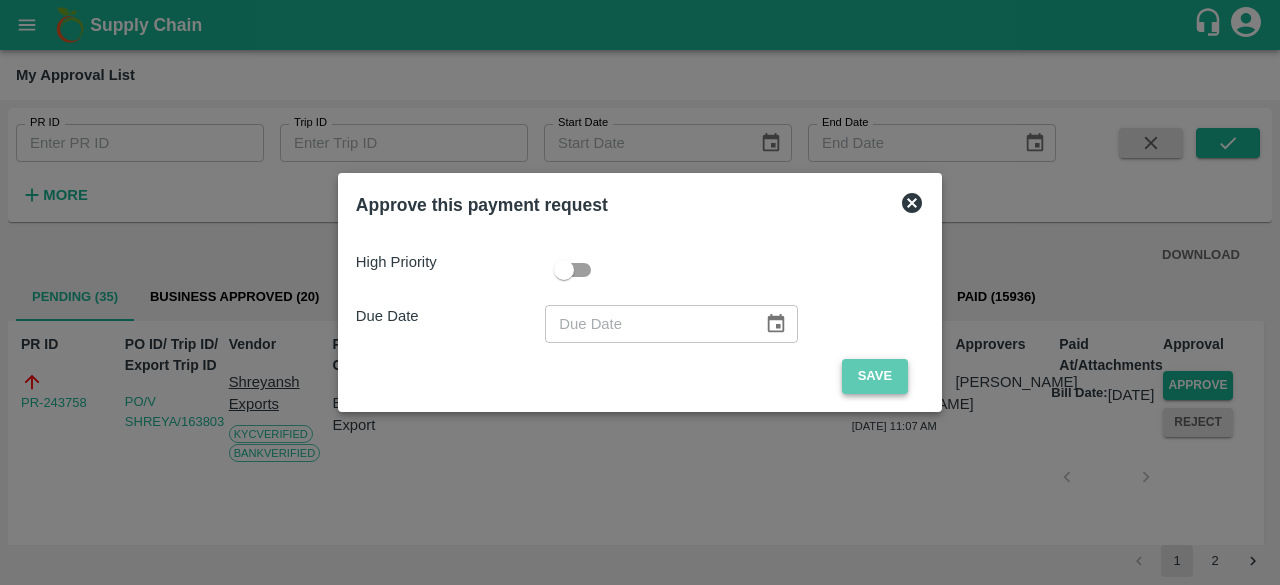 click on "Save" at bounding box center (875, 376) 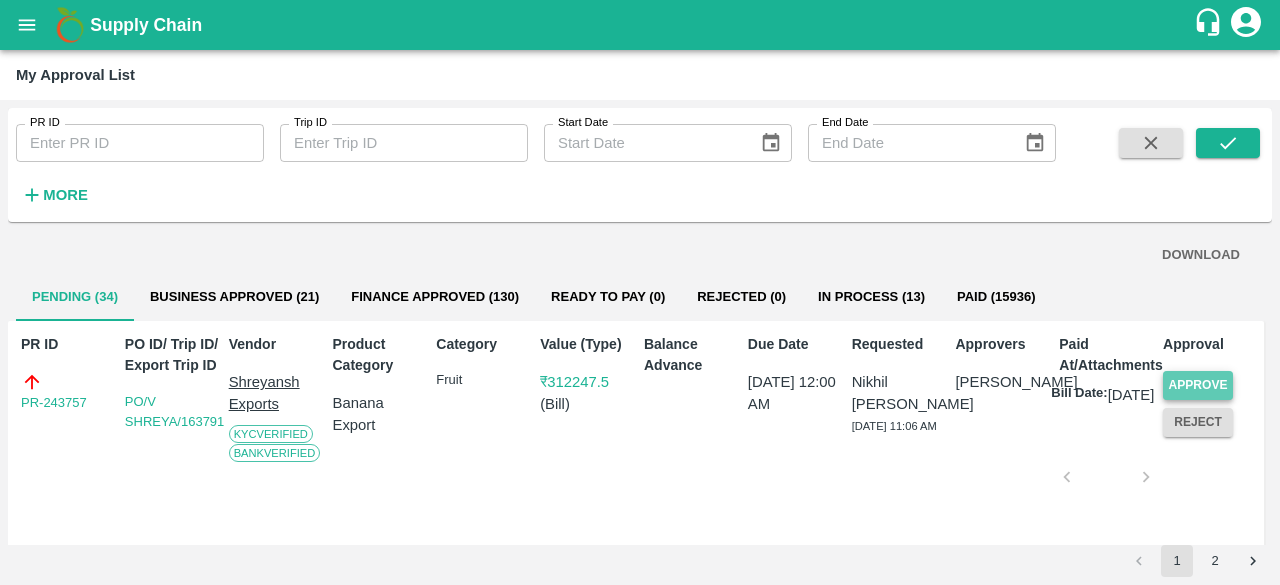 click on "Approve" at bounding box center [1198, 385] 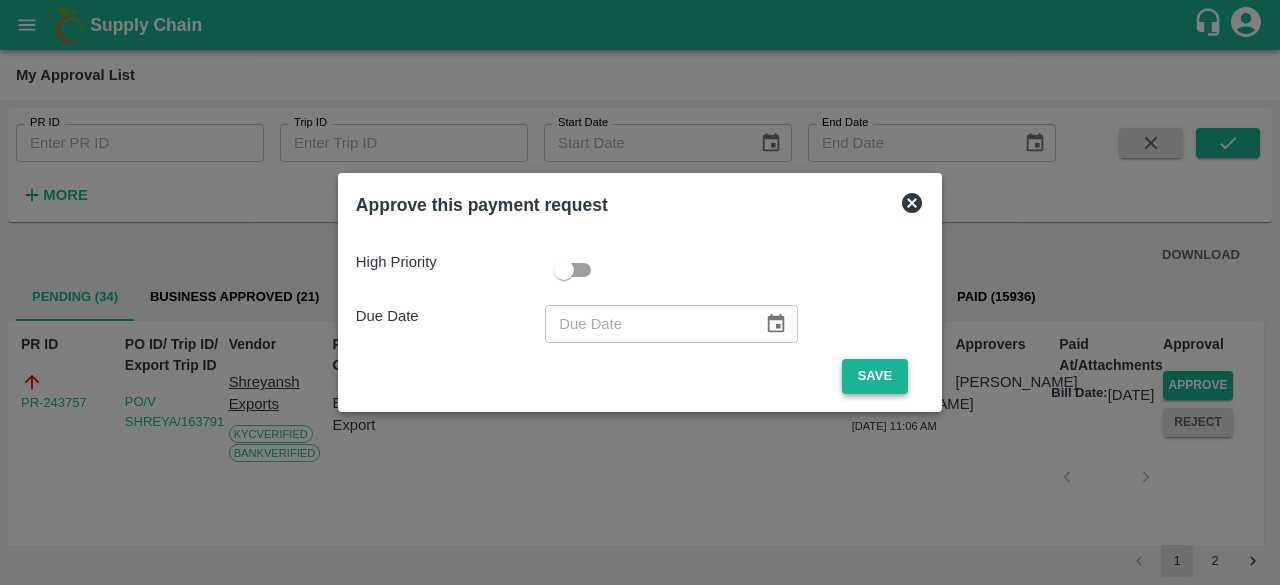 click on "Save" at bounding box center (875, 376) 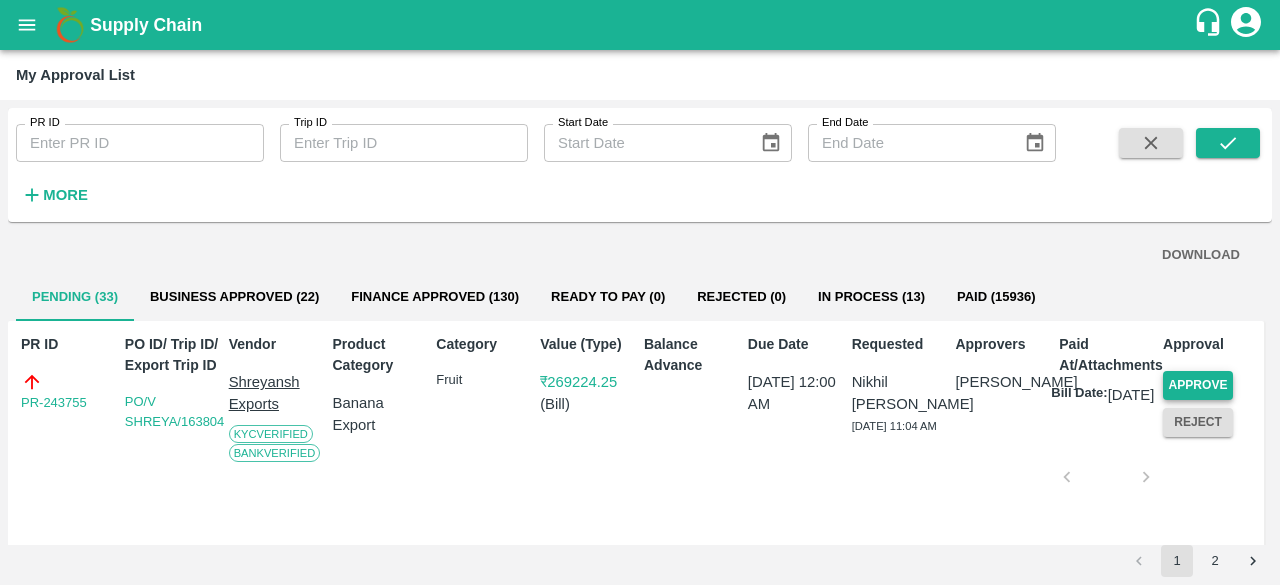 click on "Approve" at bounding box center [1198, 385] 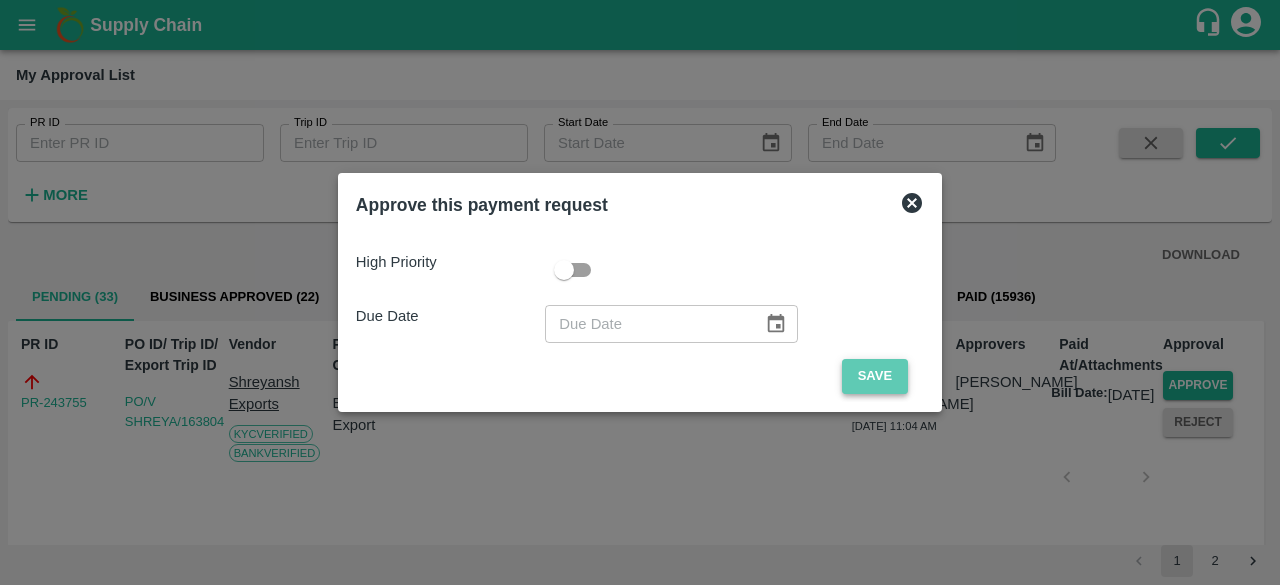 click on "Save" at bounding box center [875, 376] 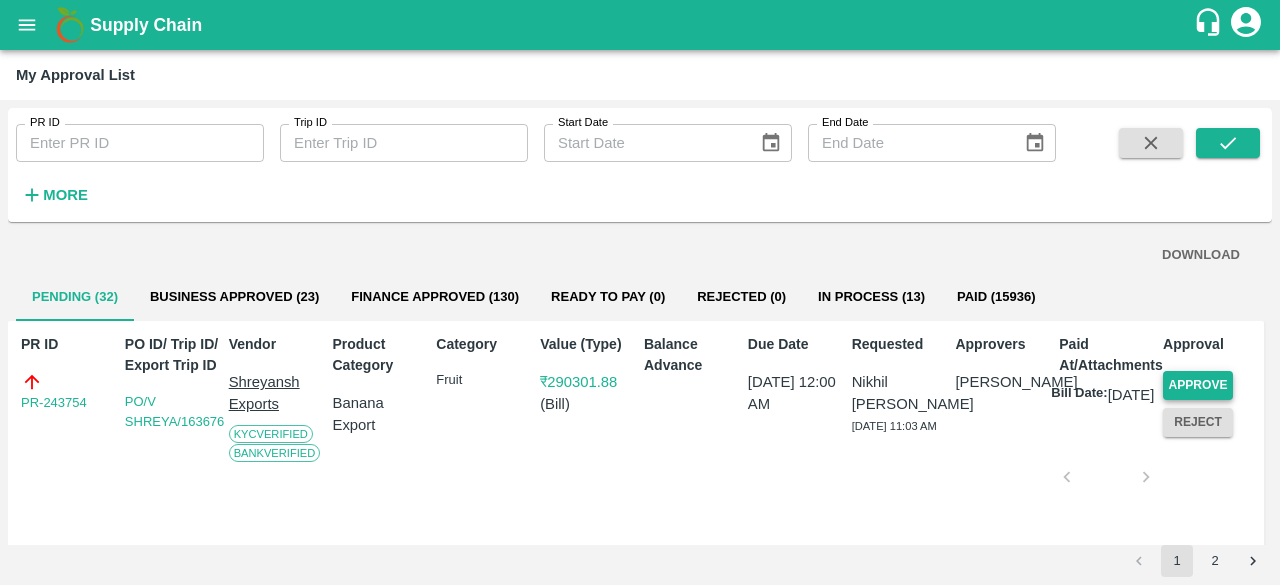 click on "Approve" at bounding box center [1198, 385] 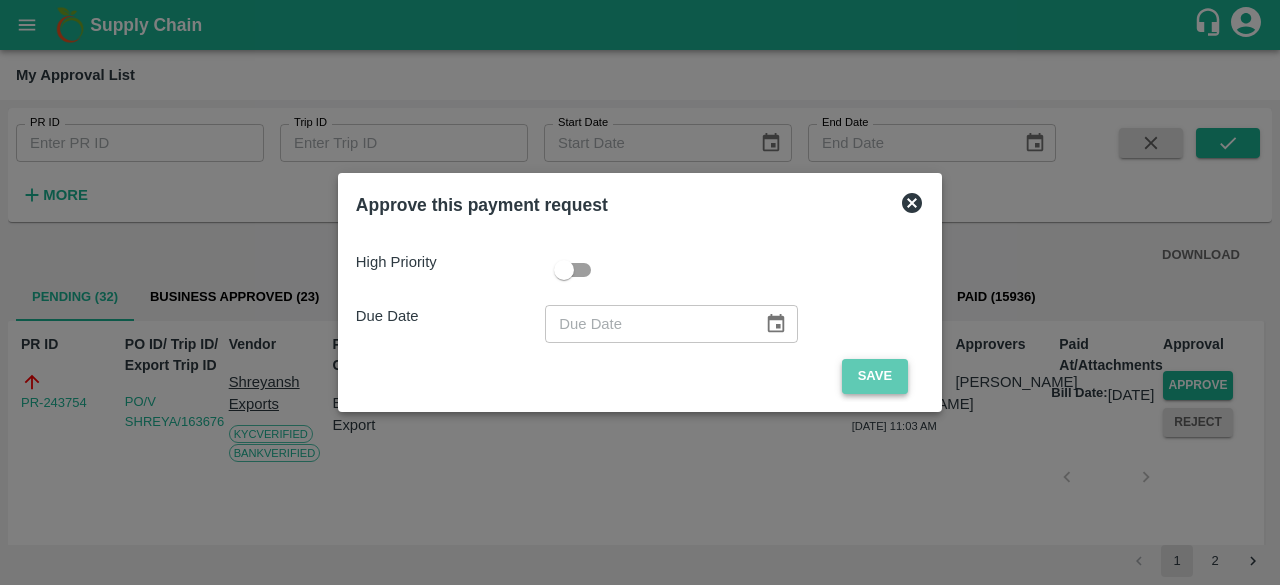 click on "Save" at bounding box center (875, 376) 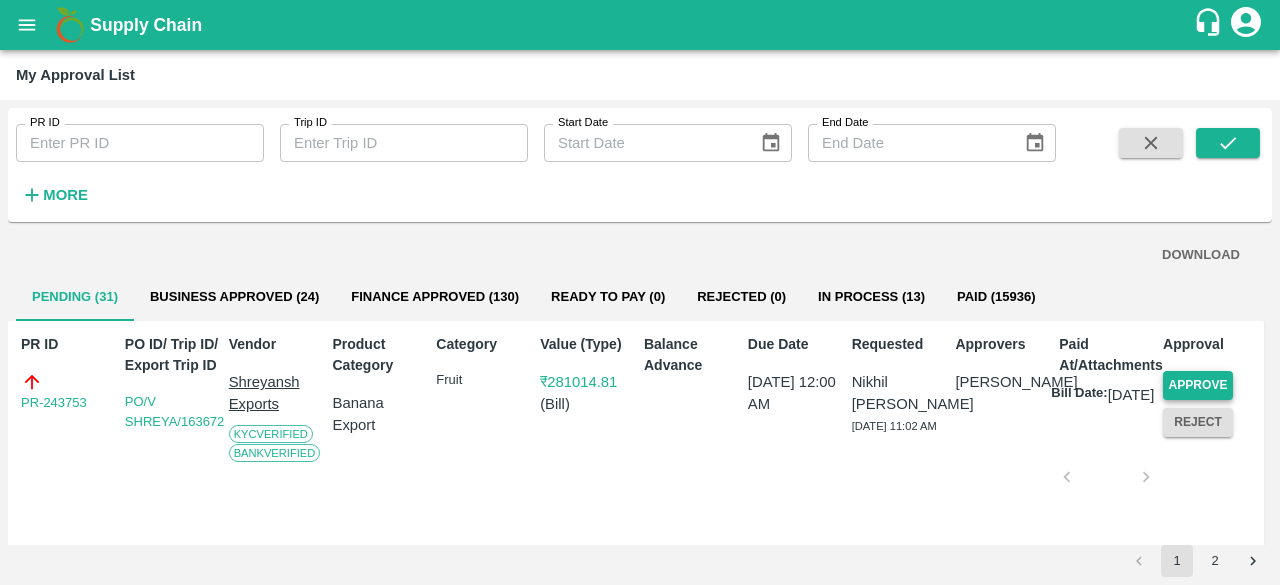 click on "Approve" at bounding box center (1198, 385) 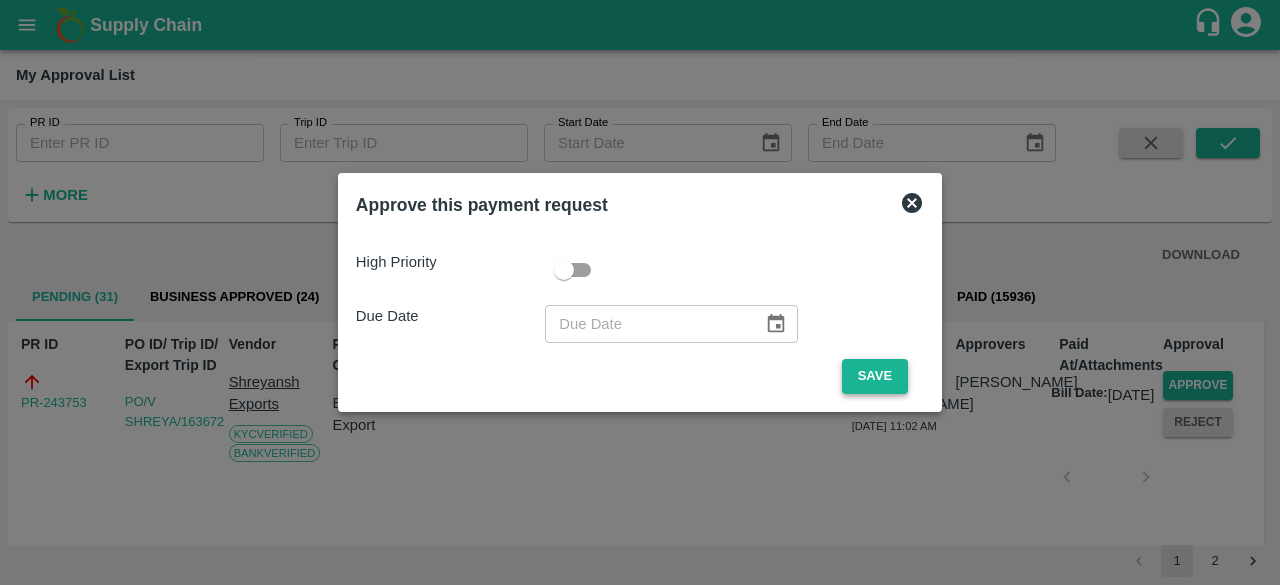 click on "Save" at bounding box center [875, 376] 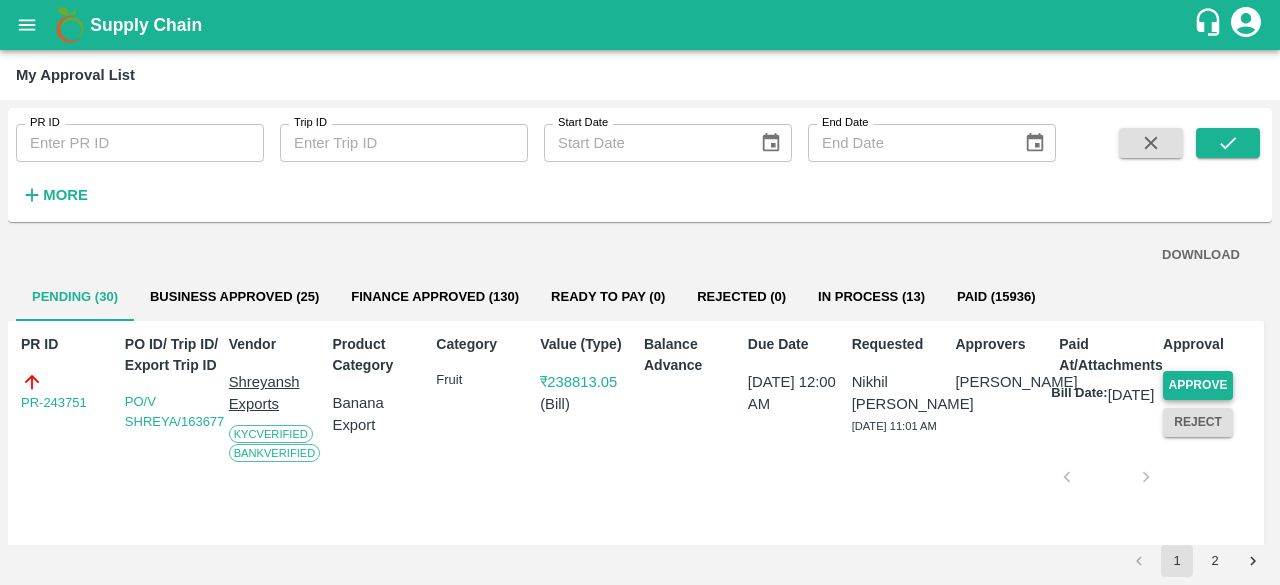 click on "Approve" at bounding box center [1198, 385] 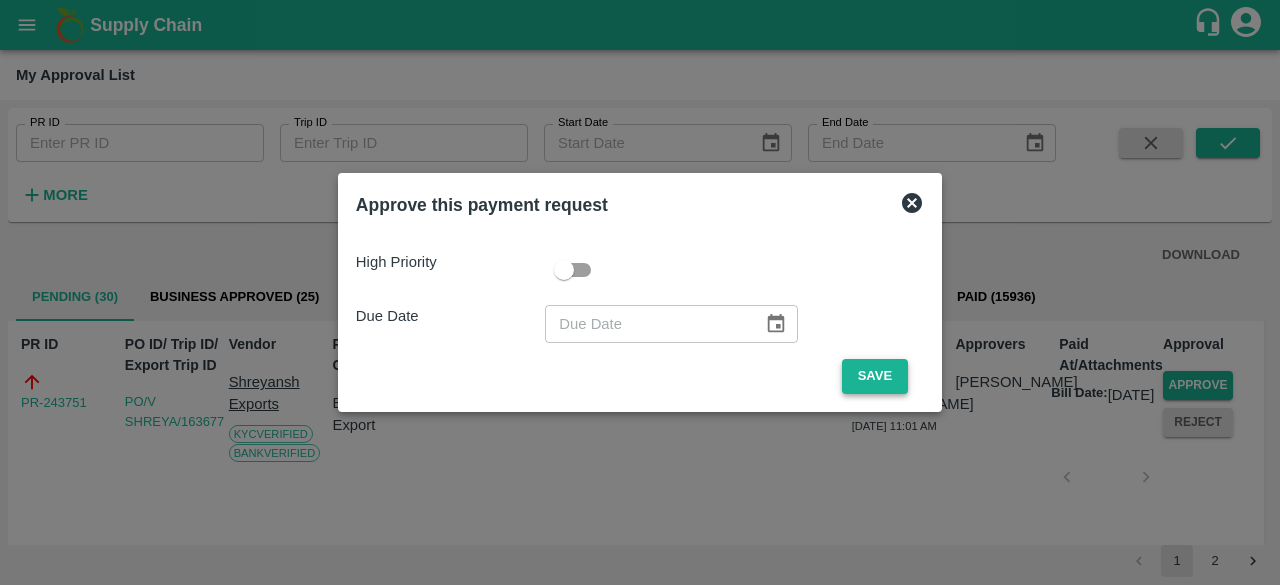 click on "Save" at bounding box center [875, 376] 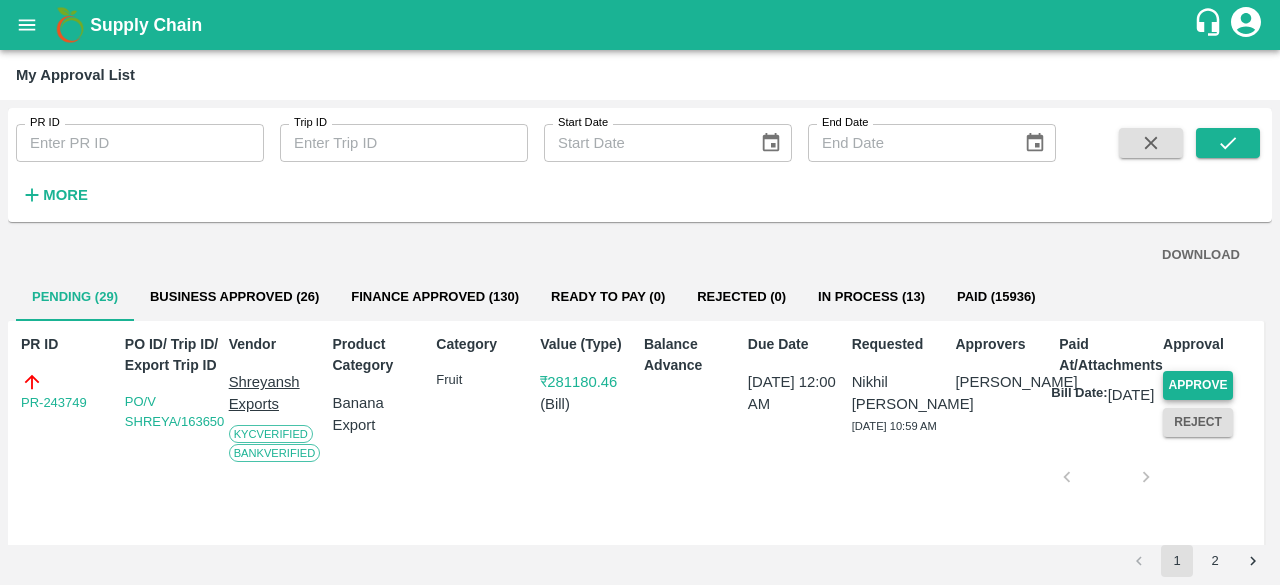 click on "Approve" at bounding box center (1198, 385) 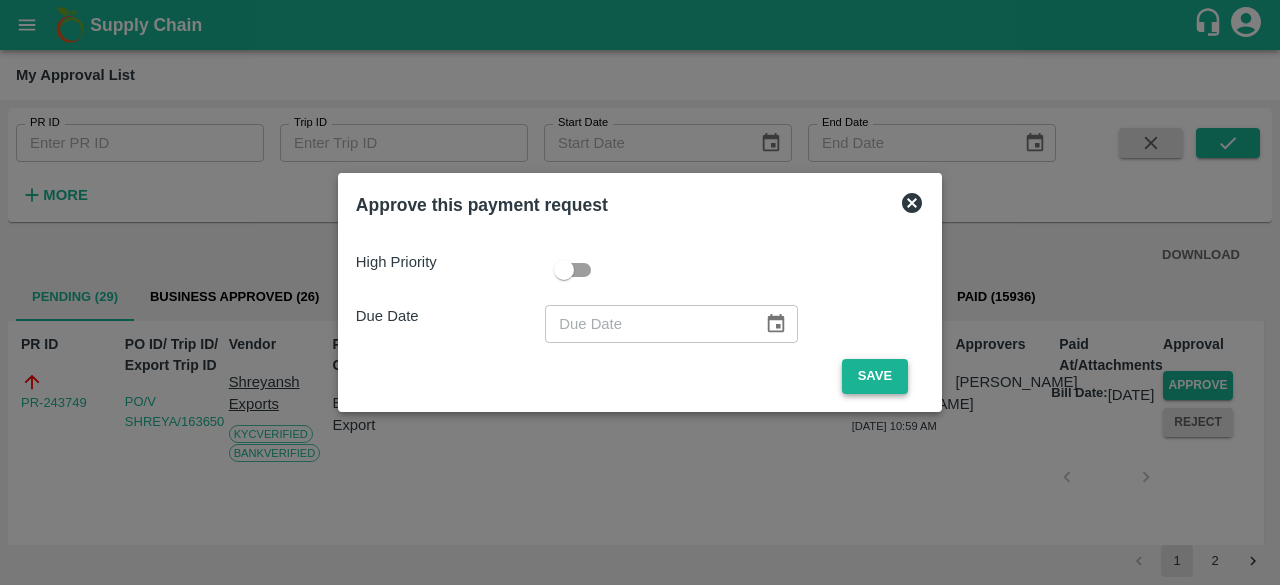click on "Save" at bounding box center (875, 376) 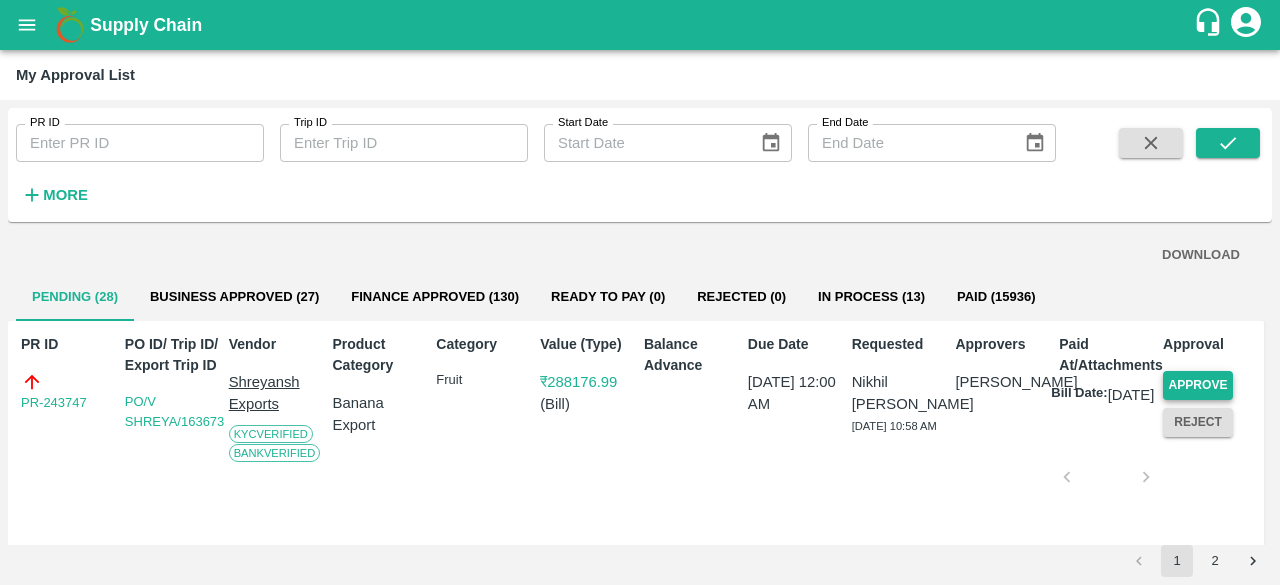 click on "Approve" at bounding box center (1198, 385) 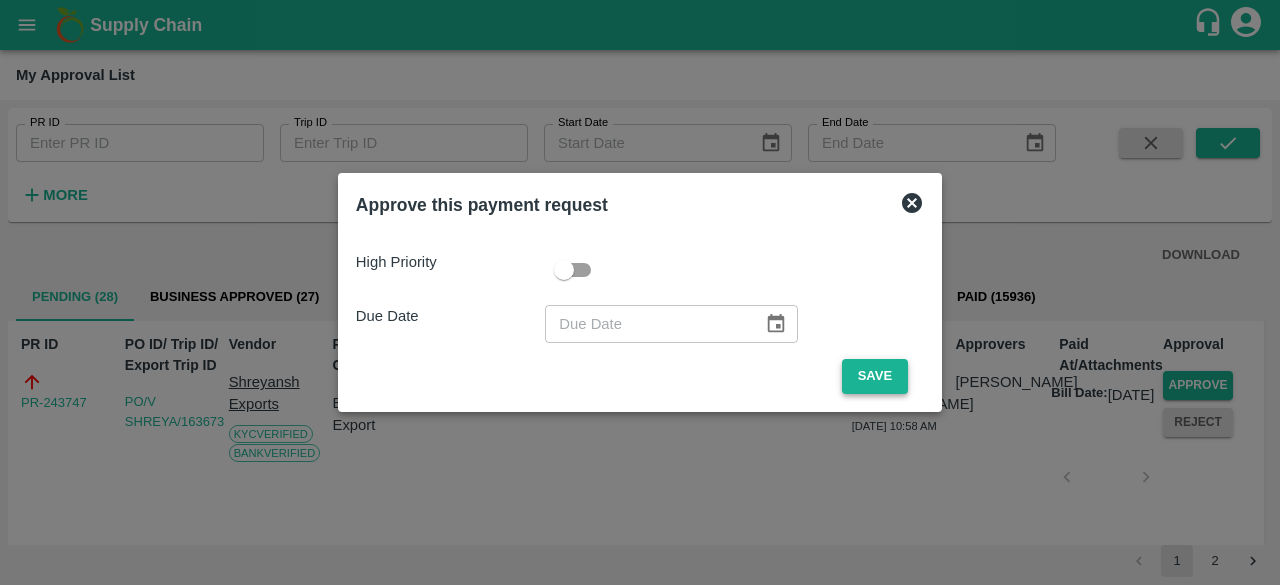 click on "Save" at bounding box center [875, 376] 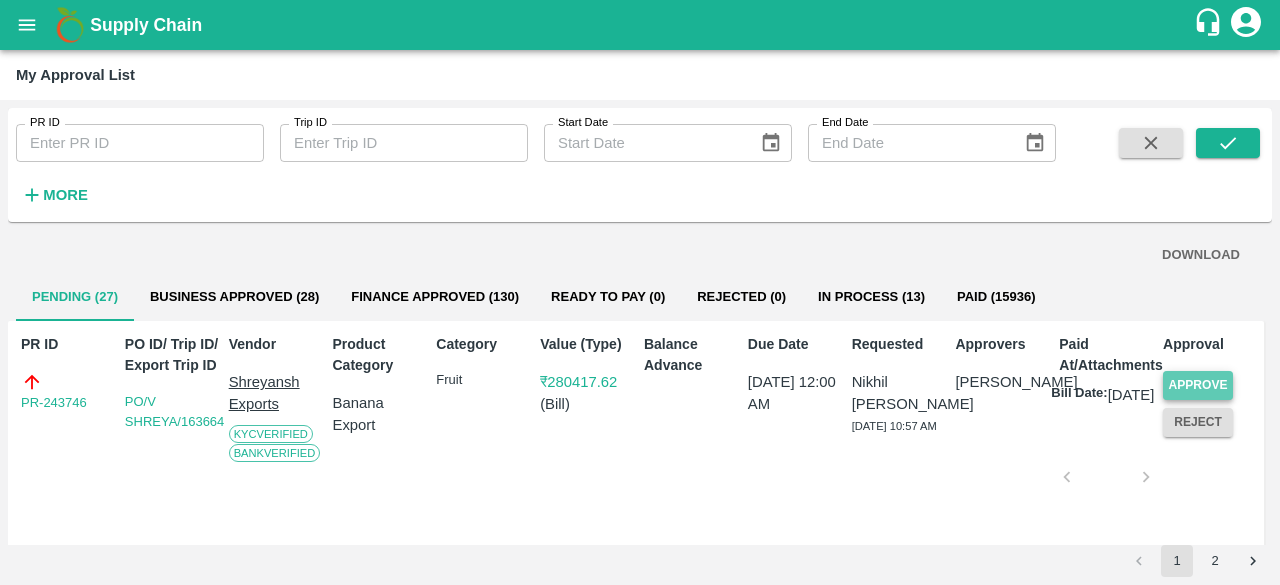 click on "Approve" at bounding box center [1198, 385] 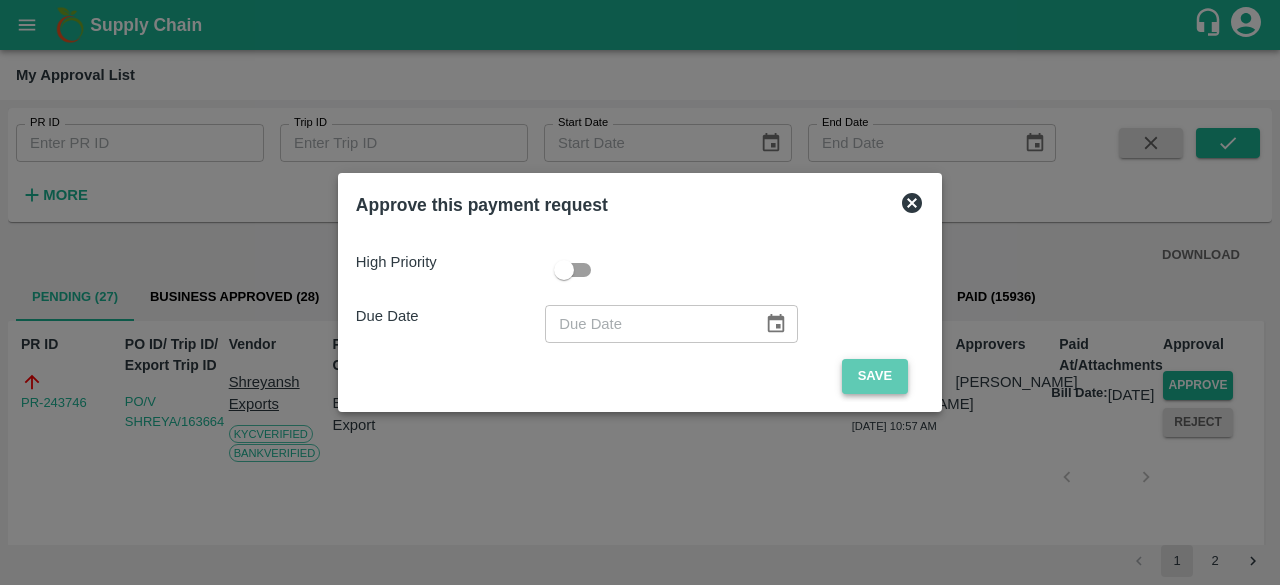 click on "Save" at bounding box center (875, 376) 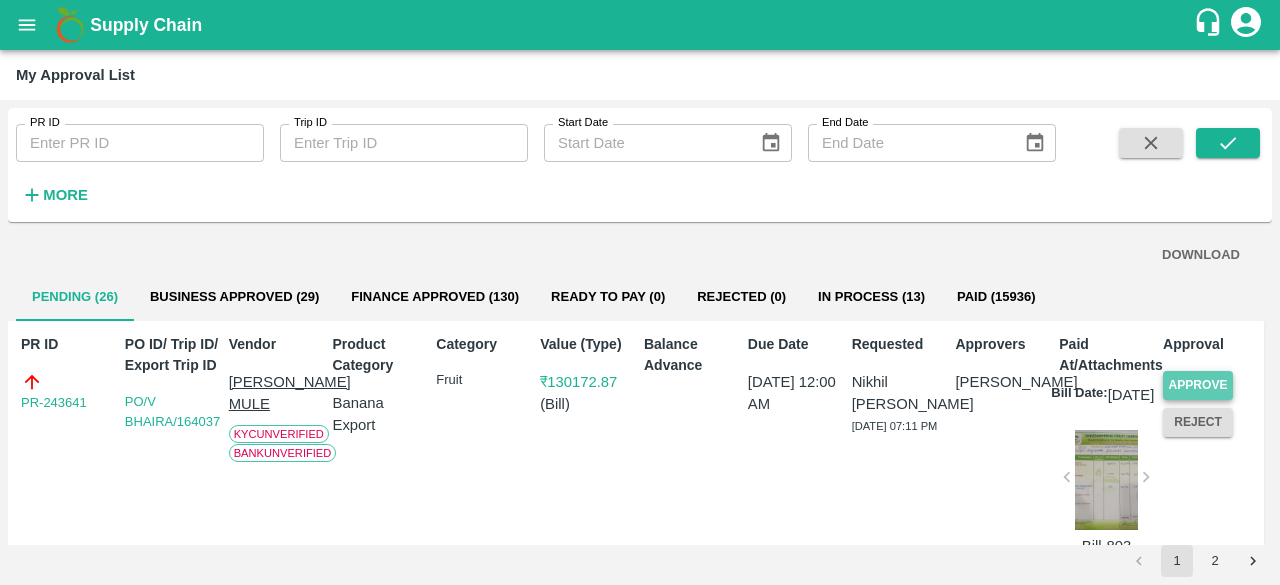 click on "Approve" at bounding box center (1198, 385) 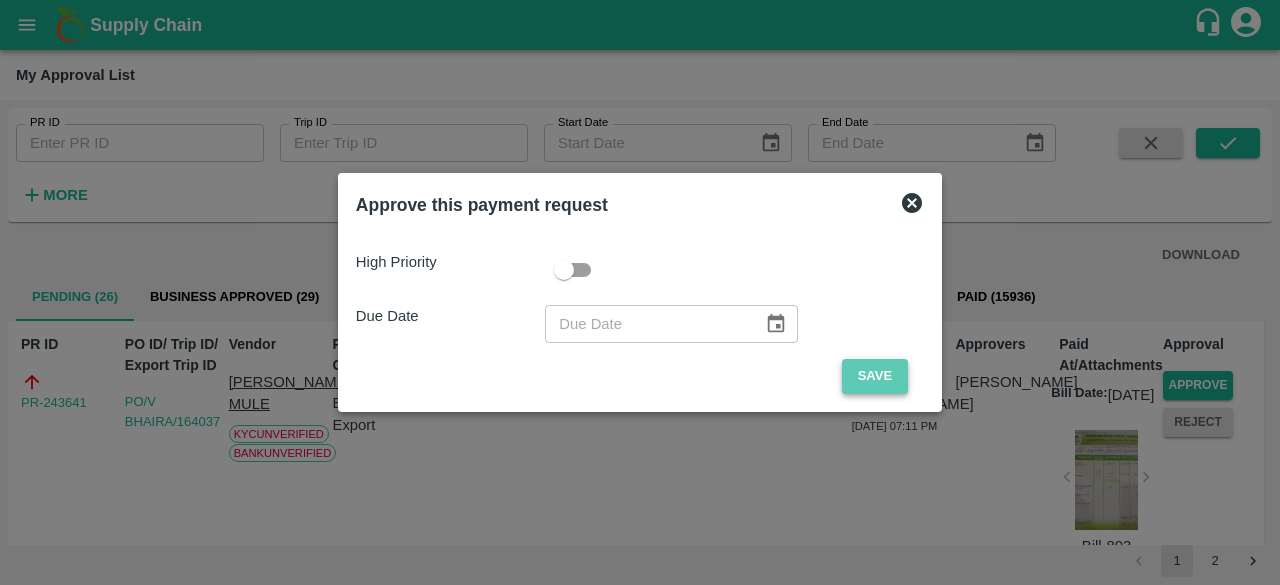 click on "Save" at bounding box center (875, 376) 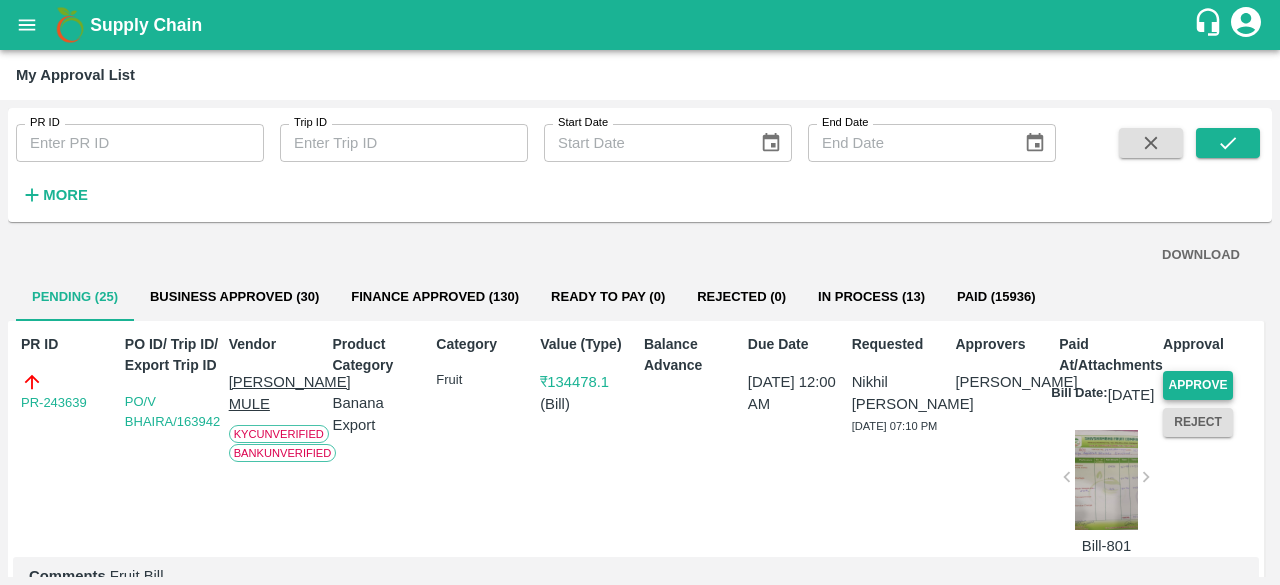 click on "Approve" at bounding box center [1198, 385] 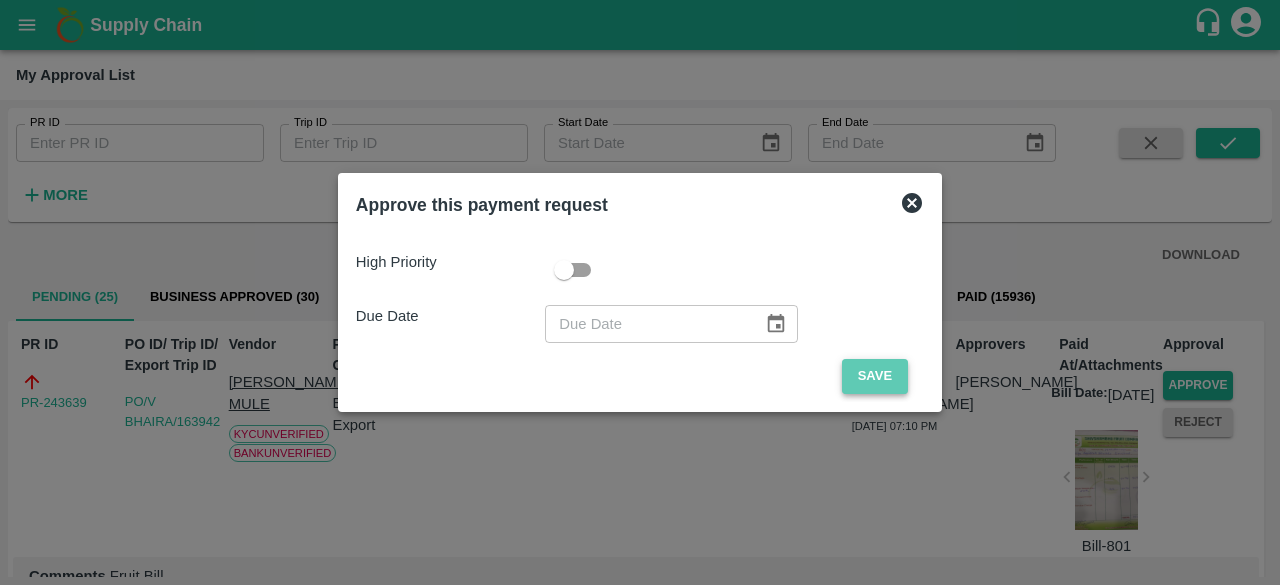 click on "Save" at bounding box center [875, 376] 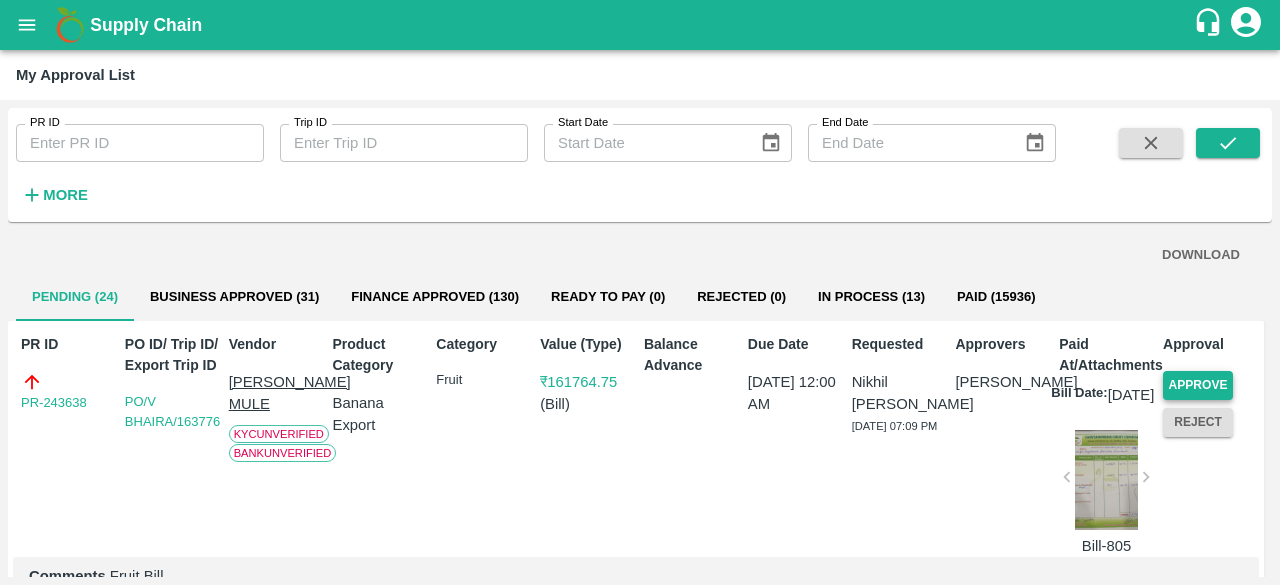 click on "Approve" at bounding box center (1198, 385) 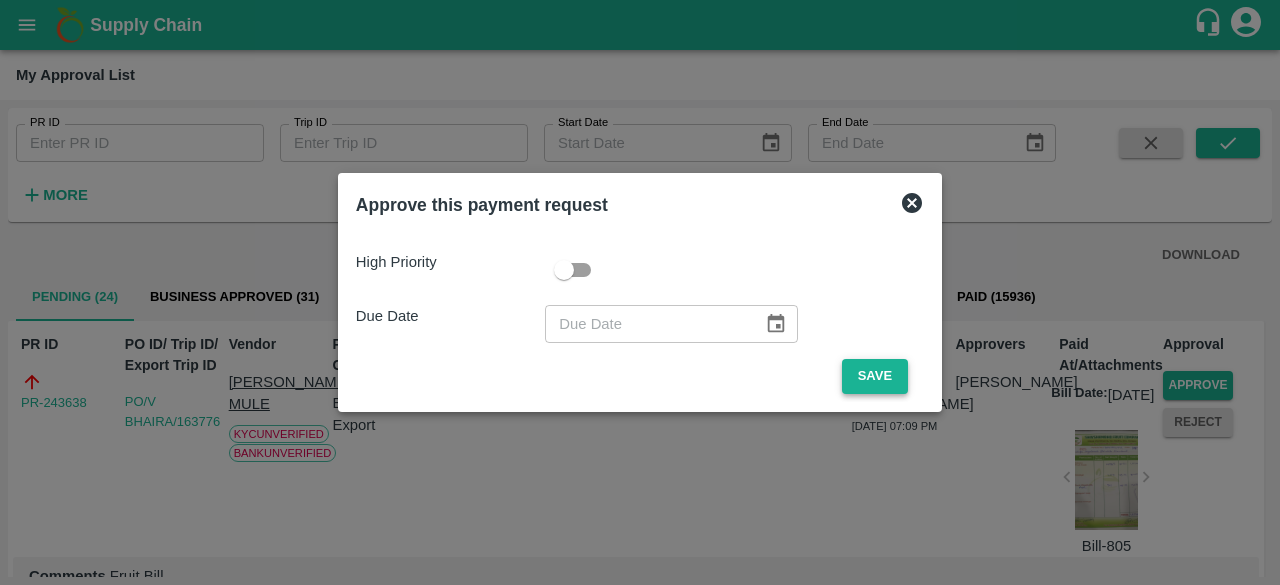 click on "Save" at bounding box center (875, 376) 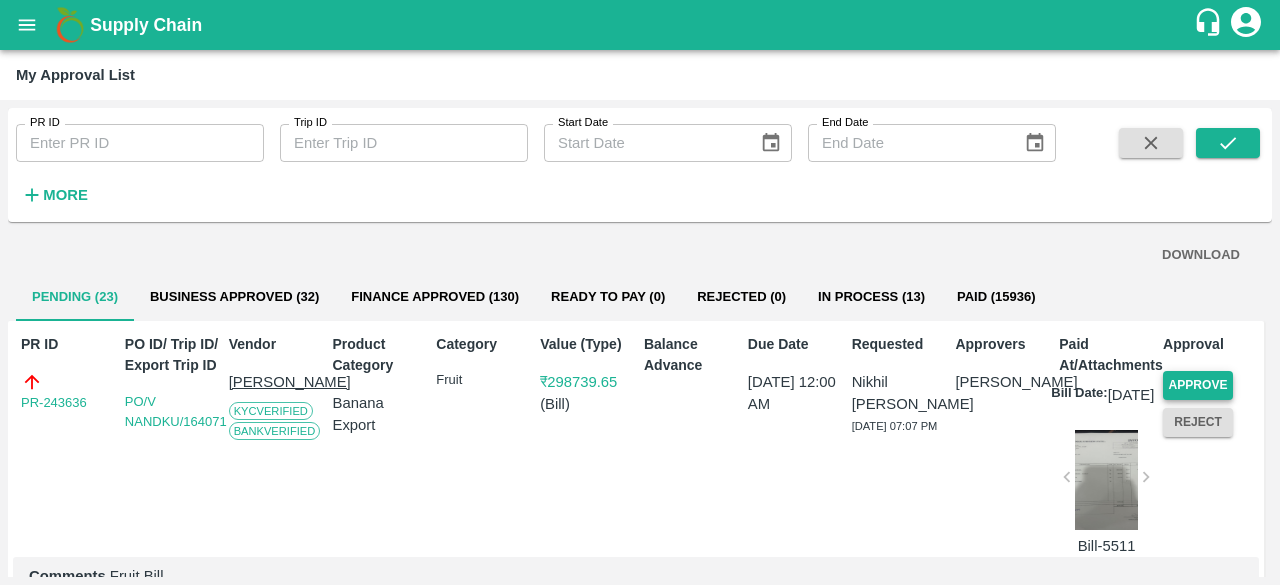 click on "Approve" at bounding box center [1198, 385] 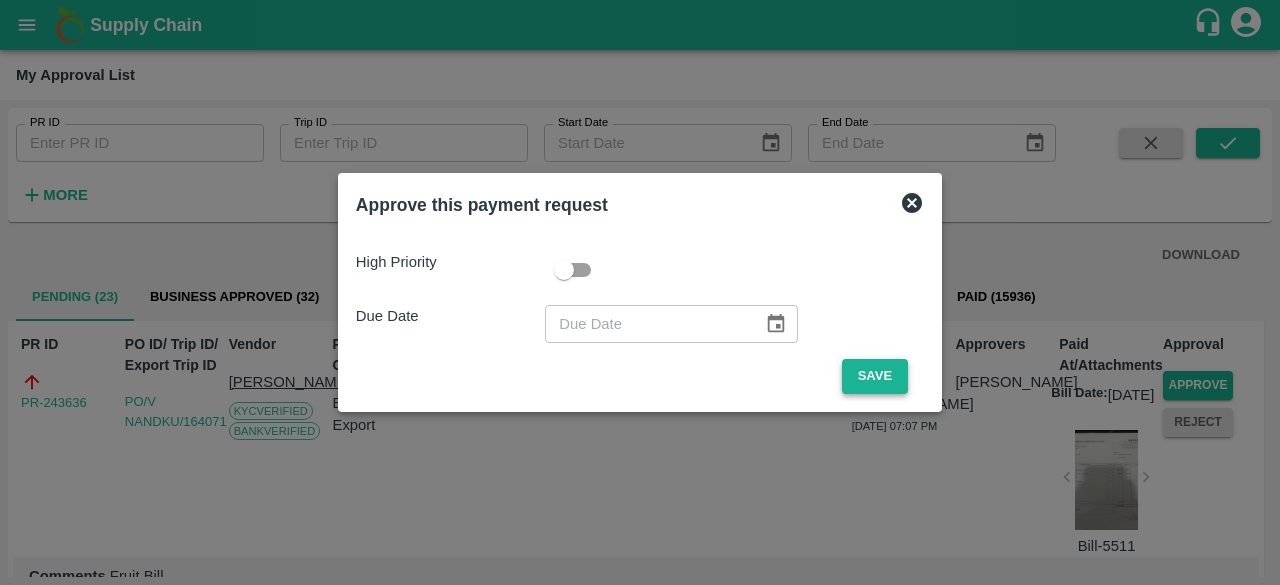 click on "Save" at bounding box center (875, 376) 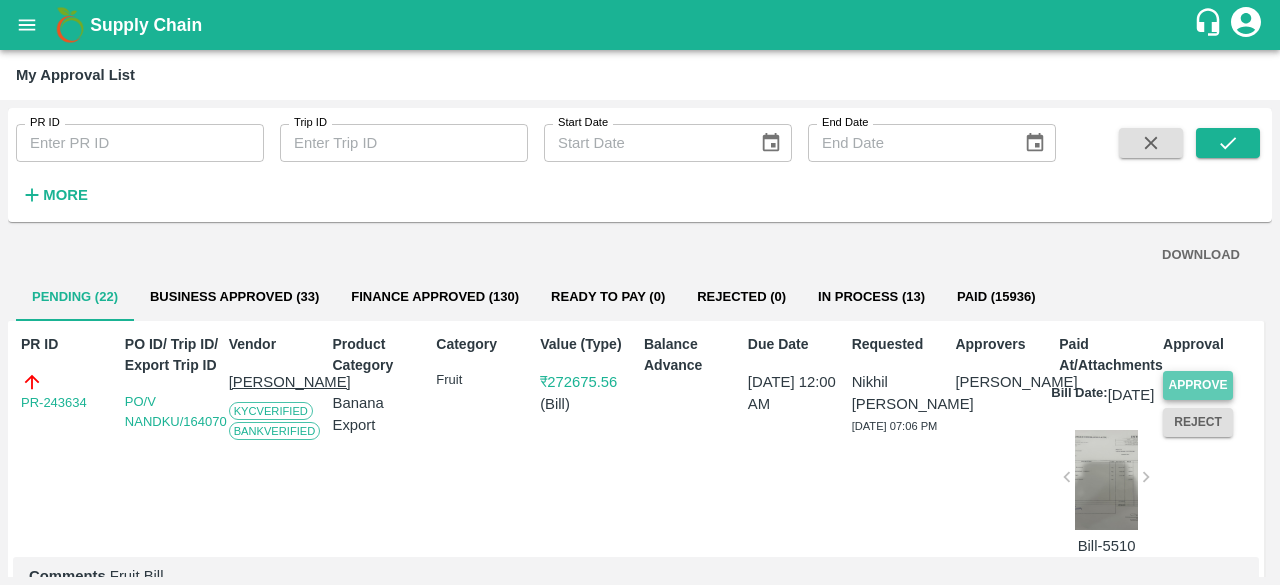 click on "Approve" at bounding box center [1198, 385] 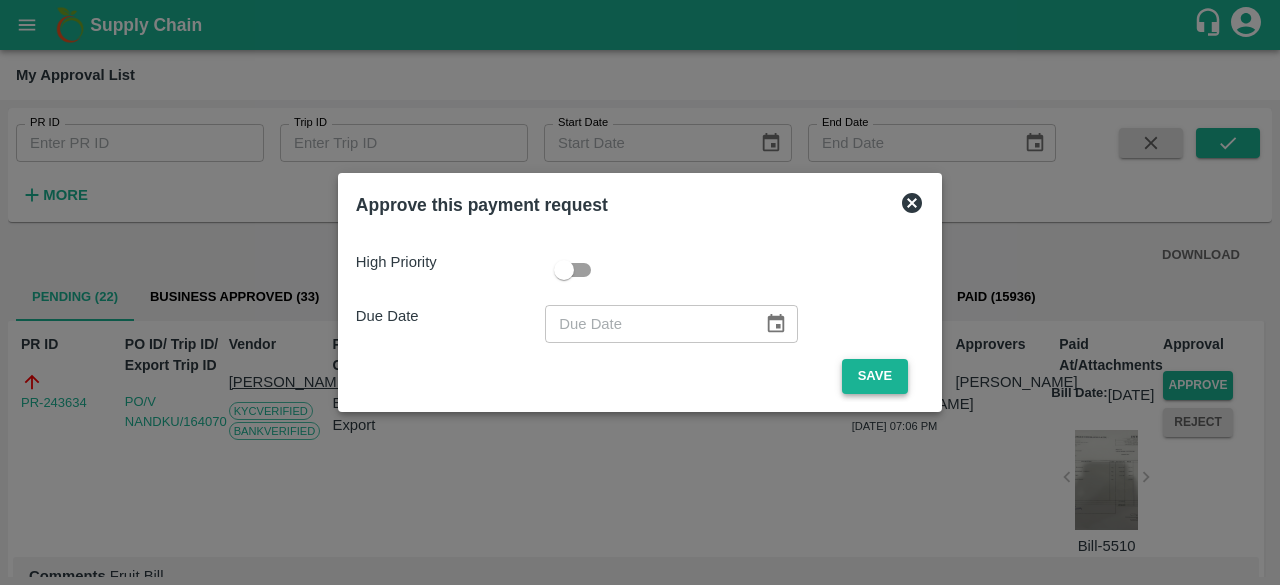 click on "Save" at bounding box center (875, 376) 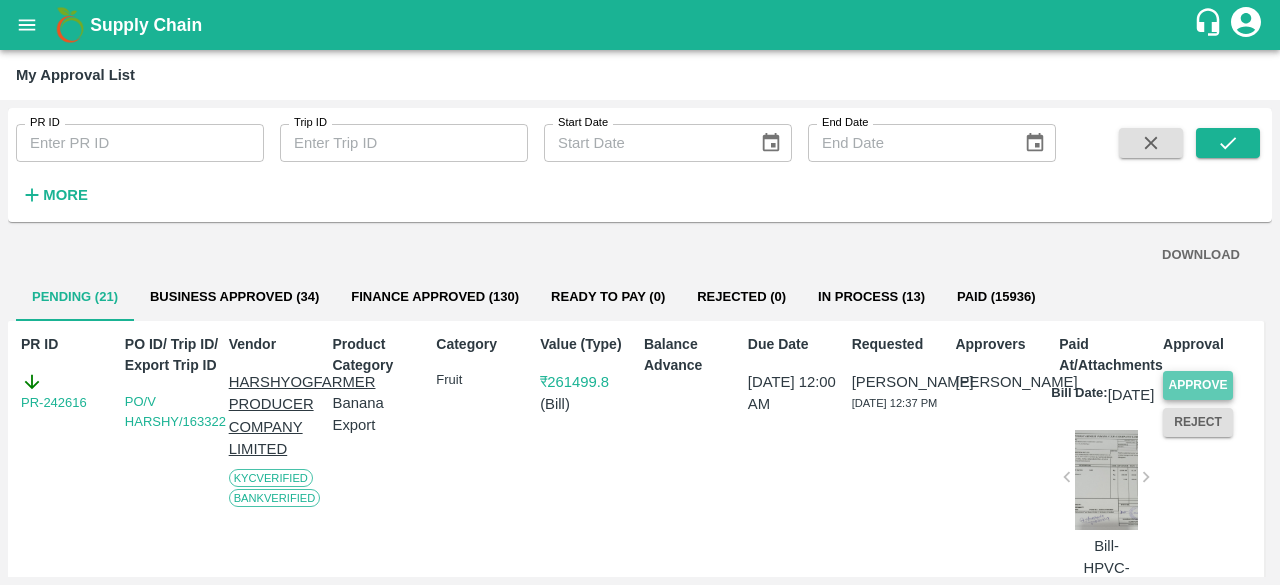 click on "Approve" at bounding box center [1198, 385] 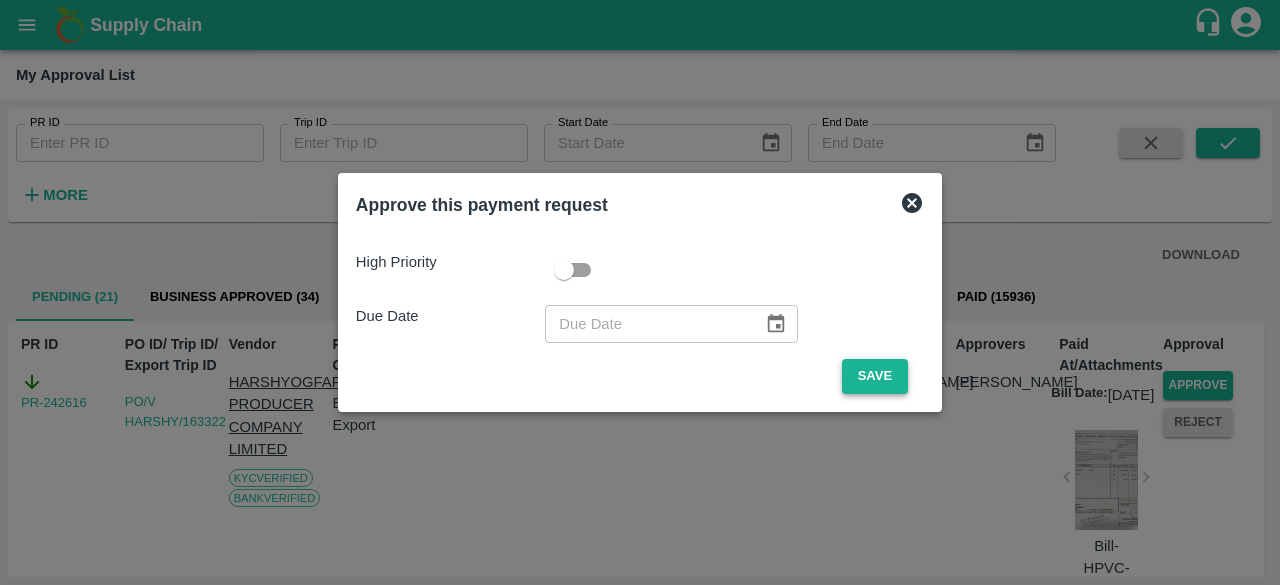 click on "Save" at bounding box center [875, 376] 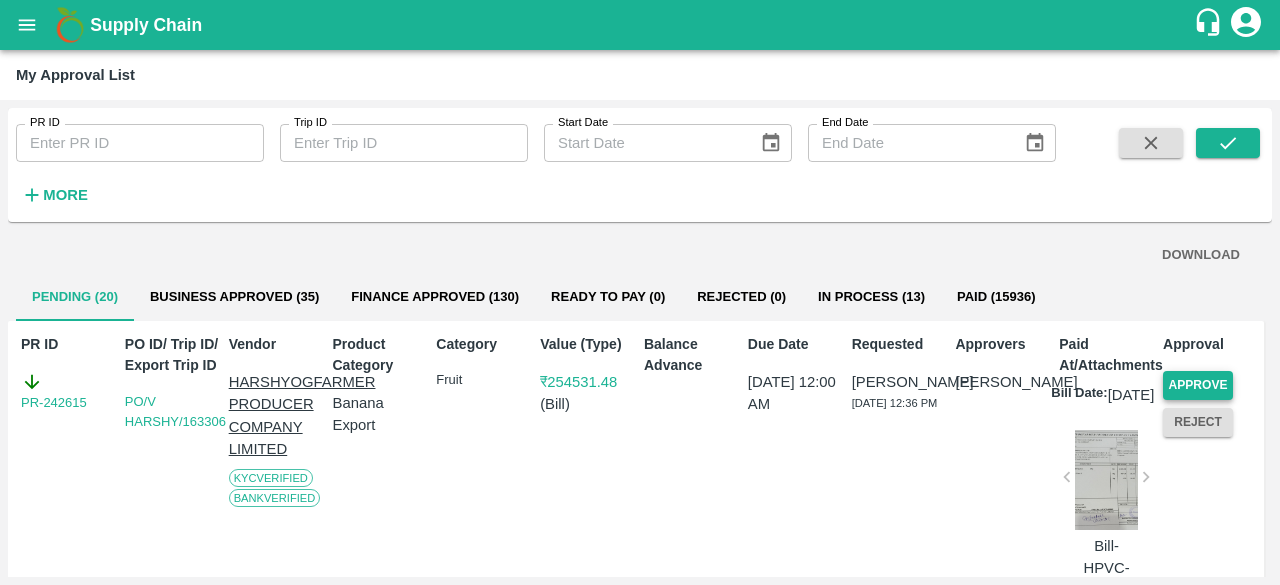 click on "Approve" at bounding box center (1198, 385) 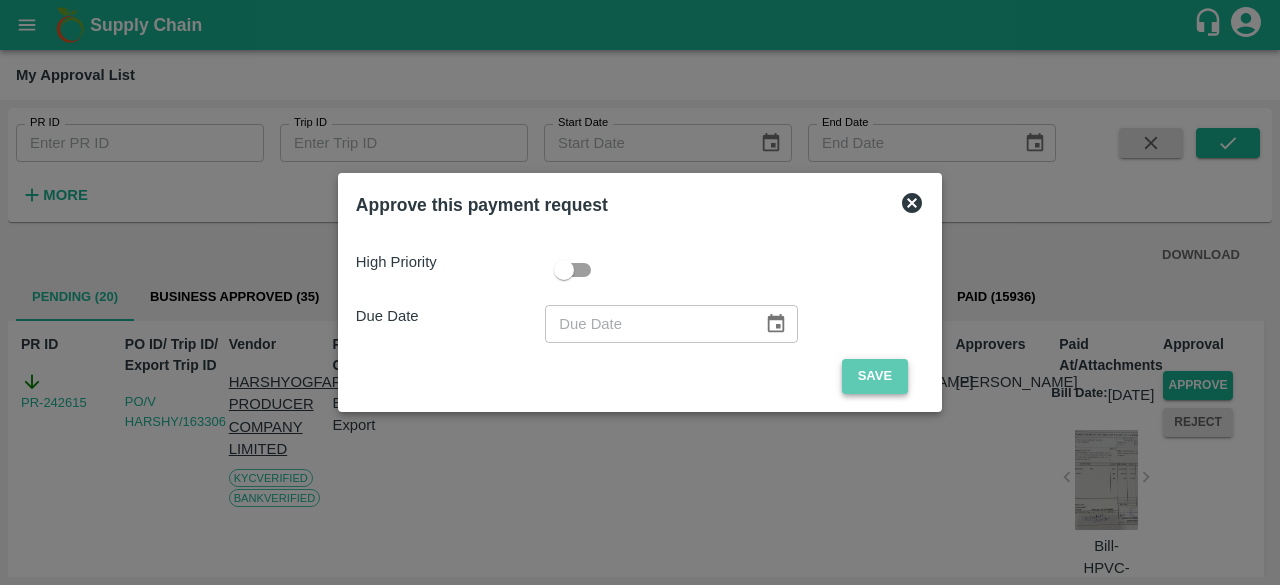 click on "Save" at bounding box center [875, 376] 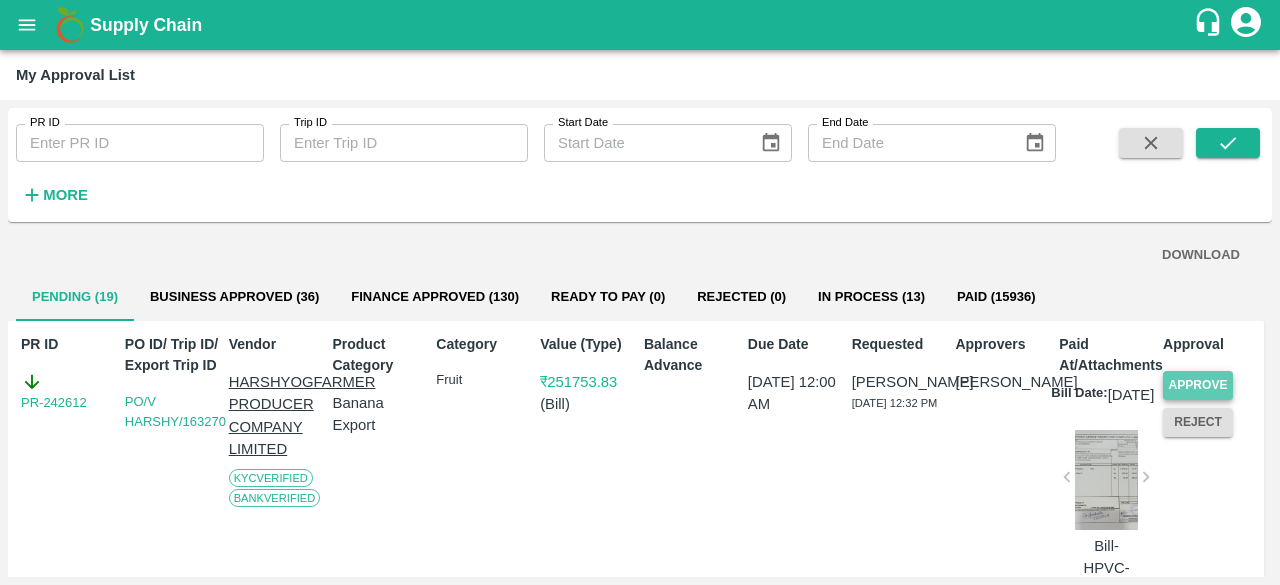 click on "Approve" at bounding box center [1198, 385] 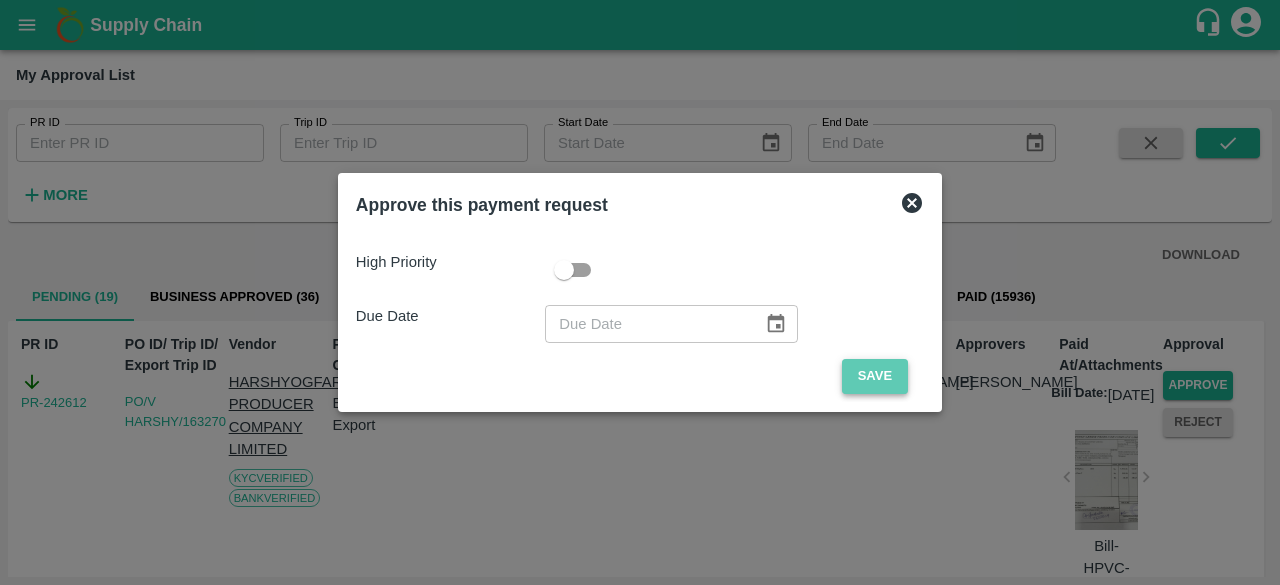 click on "Save" at bounding box center [875, 376] 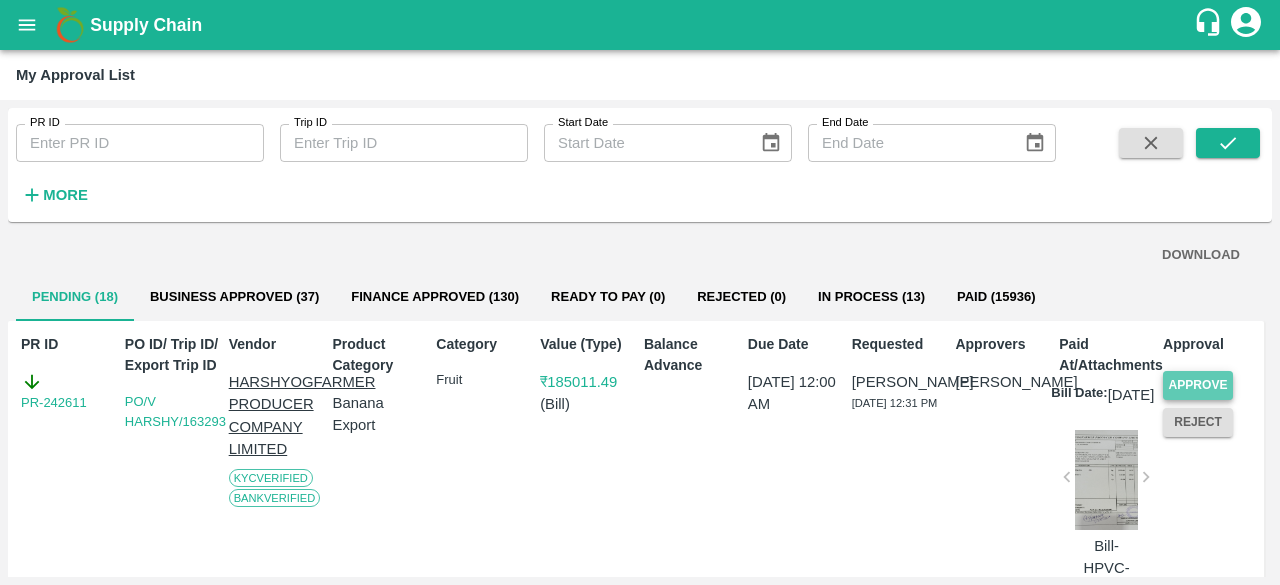 click on "Approve" at bounding box center [1198, 385] 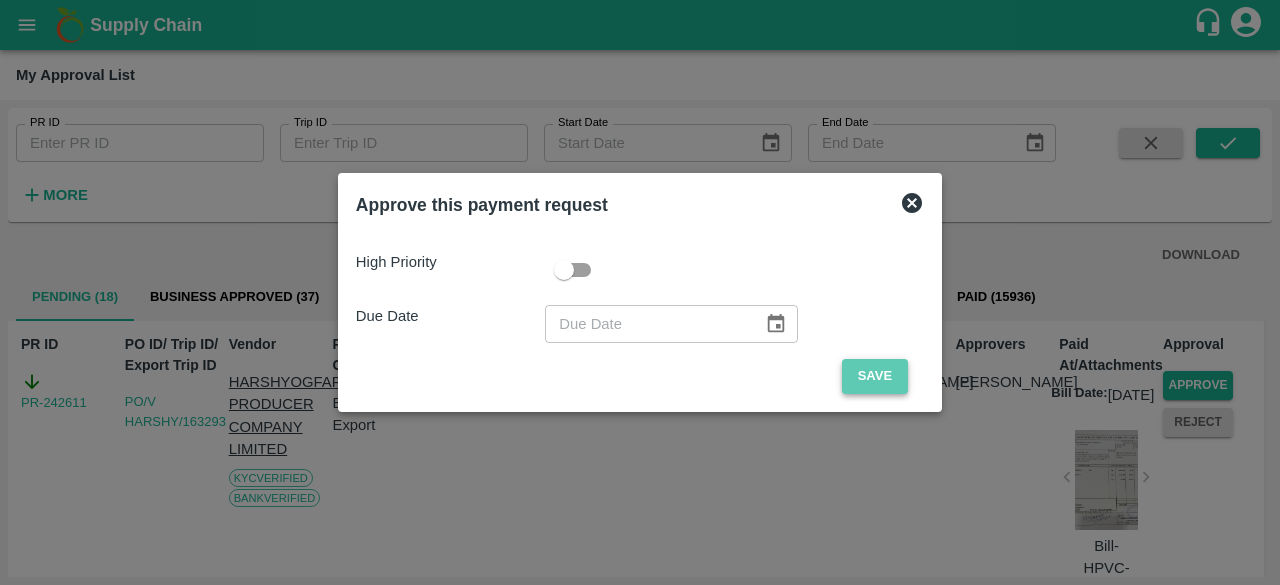 click on "Save" at bounding box center [875, 376] 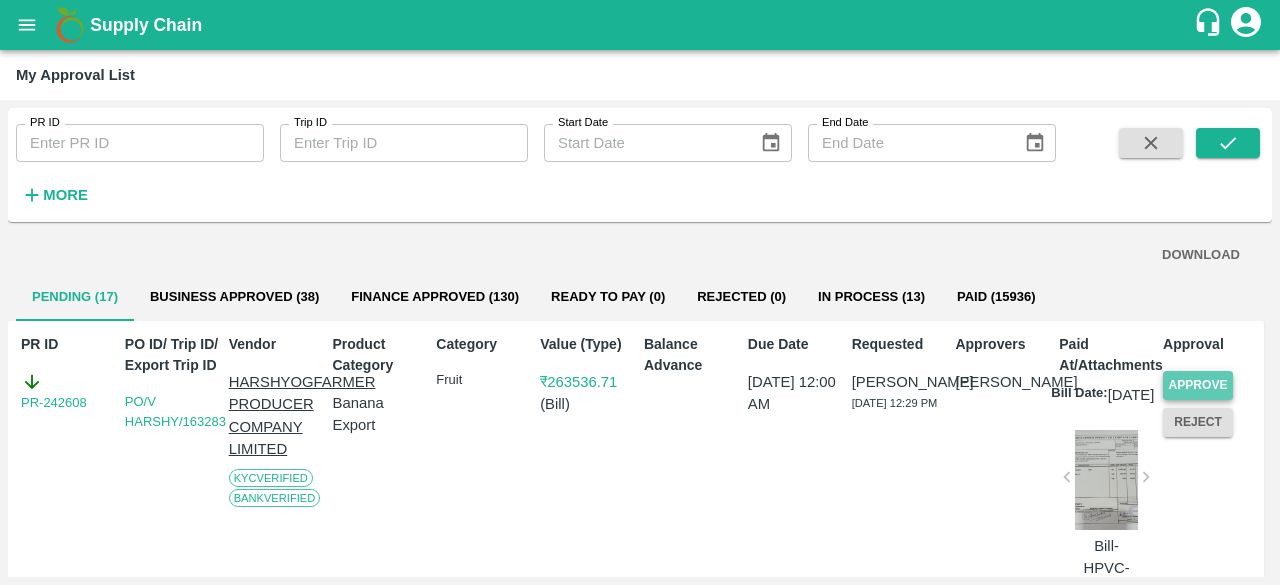 click on "Approve" at bounding box center [1198, 385] 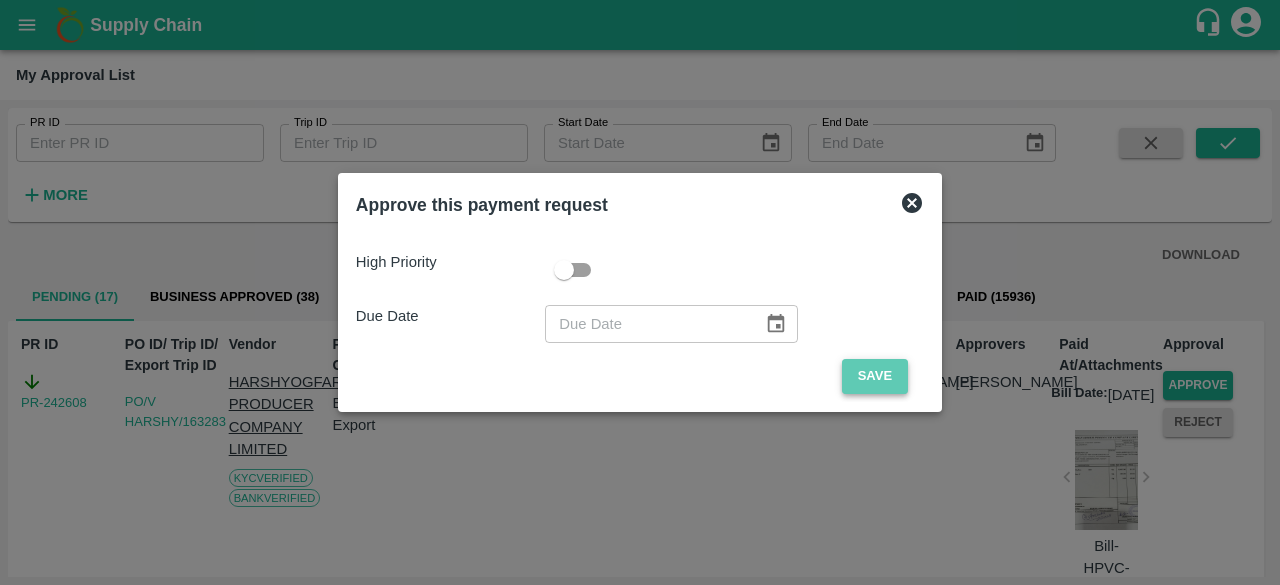 click on "Save" at bounding box center [875, 376] 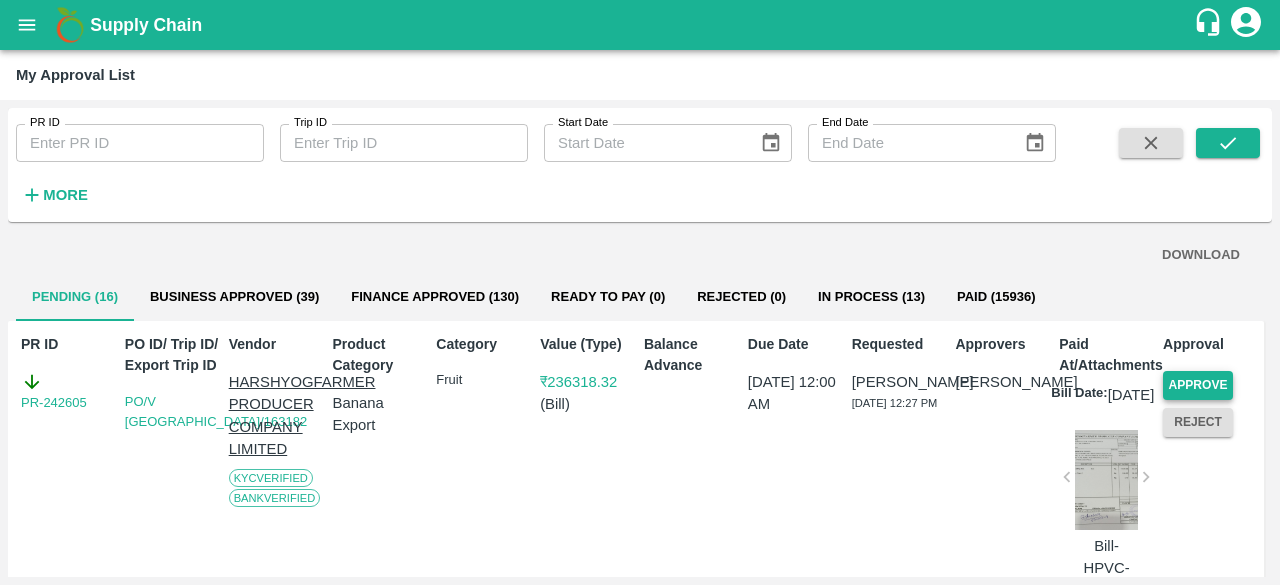 click on "Approve" at bounding box center (1198, 385) 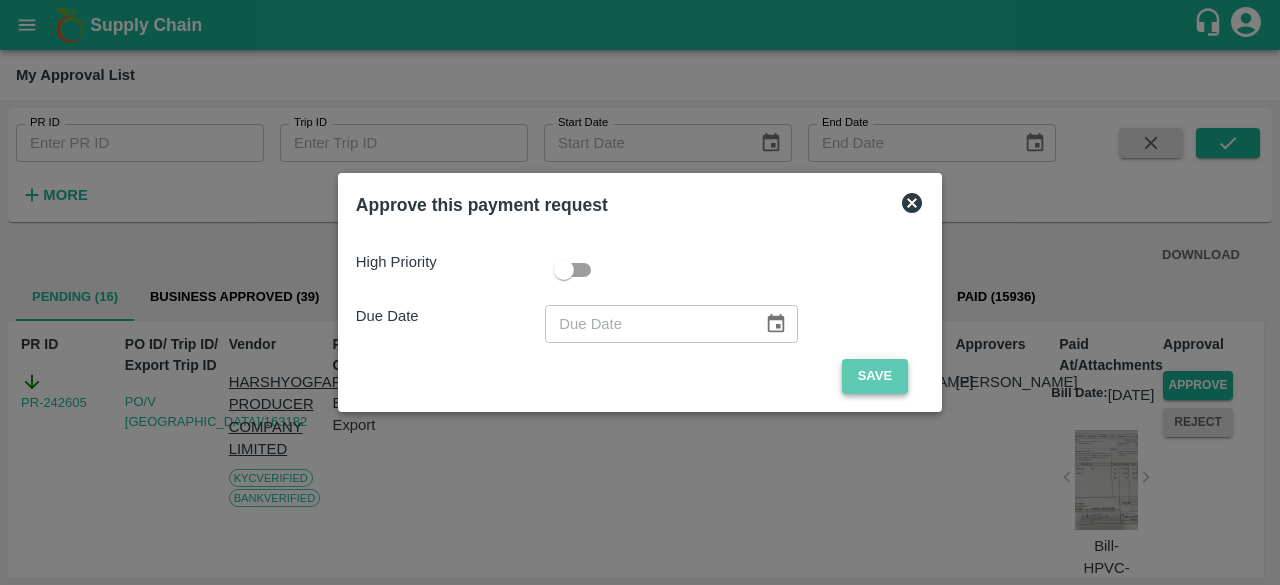click on "Save" at bounding box center (875, 376) 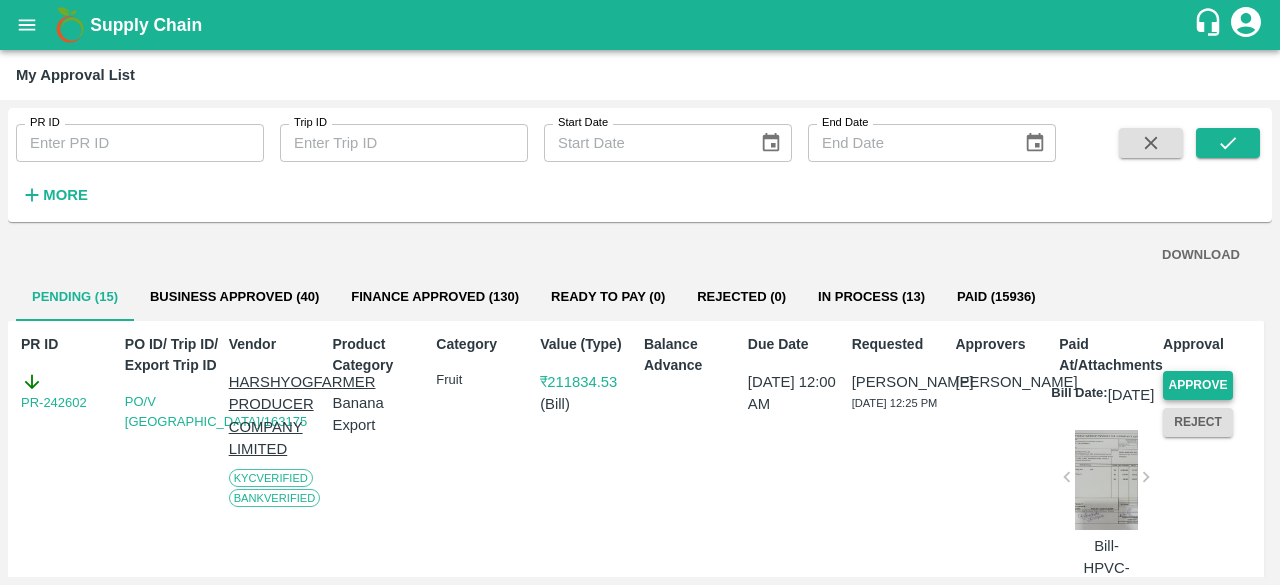 click on "Approve" at bounding box center (1198, 385) 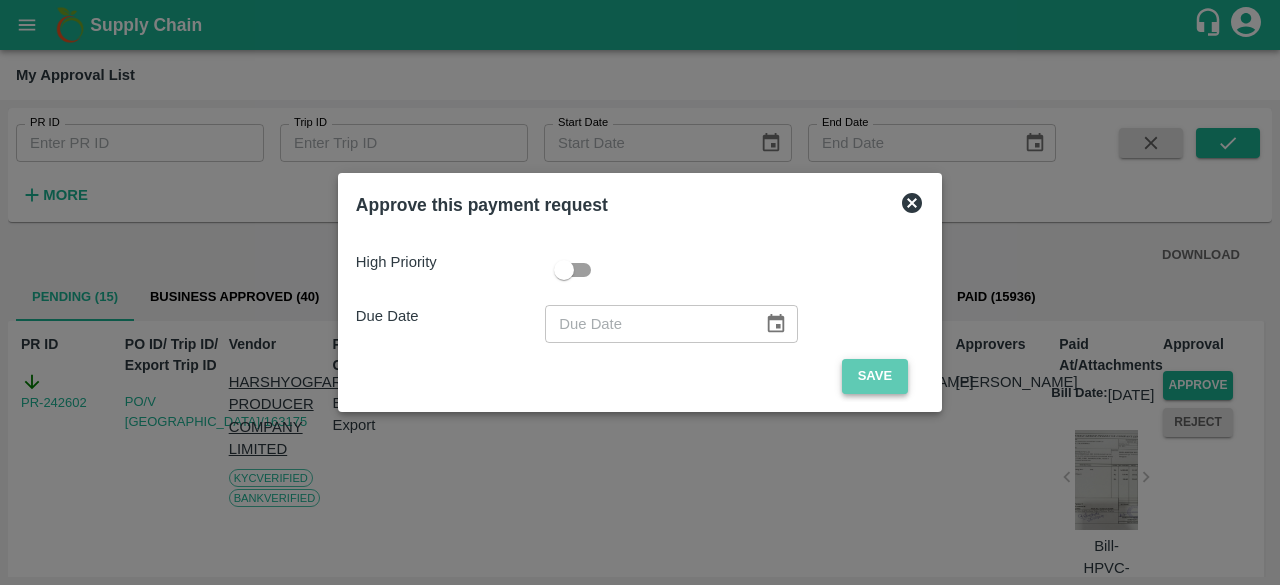 click on "Save" at bounding box center [875, 376] 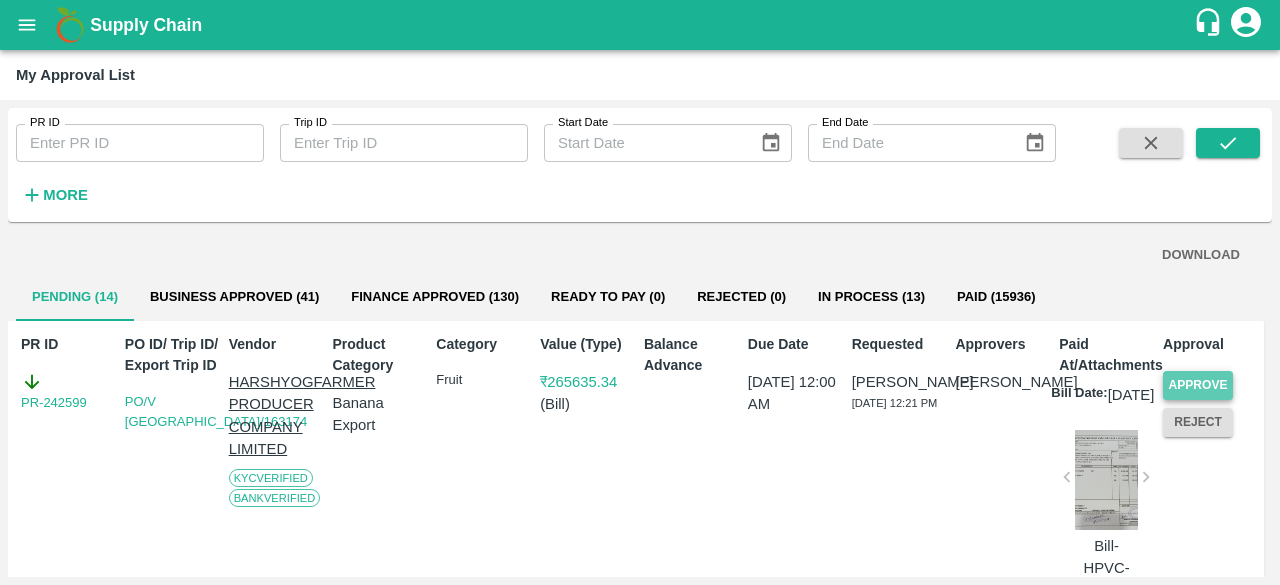 click on "Approve" at bounding box center [1198, 385] 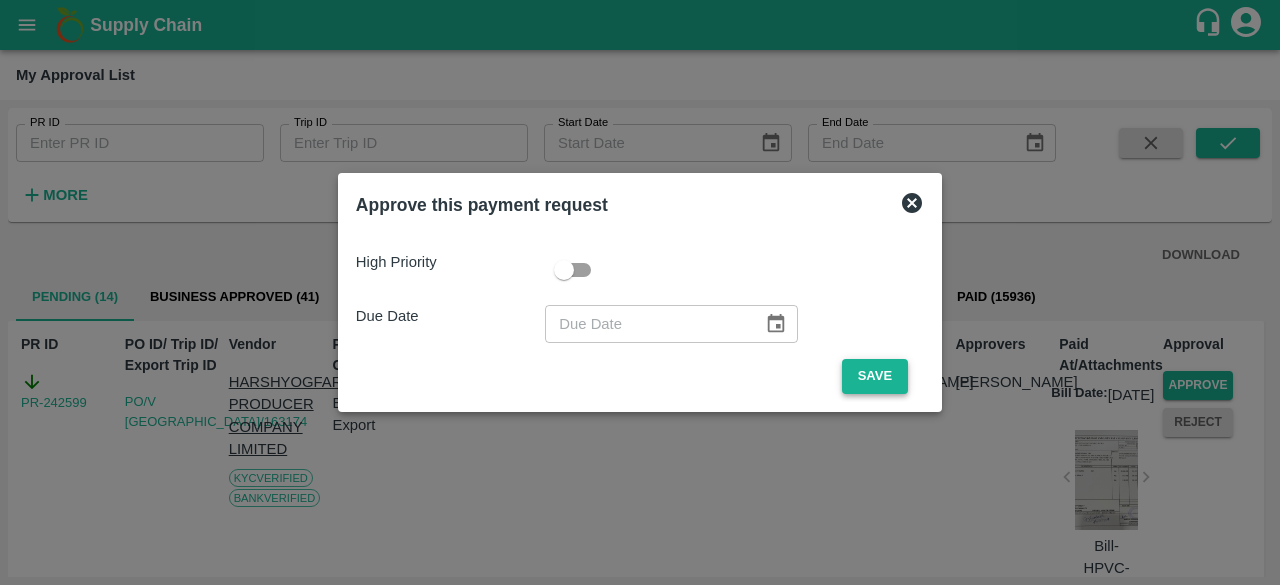 click on "Save" at bounding box center (875, 376) 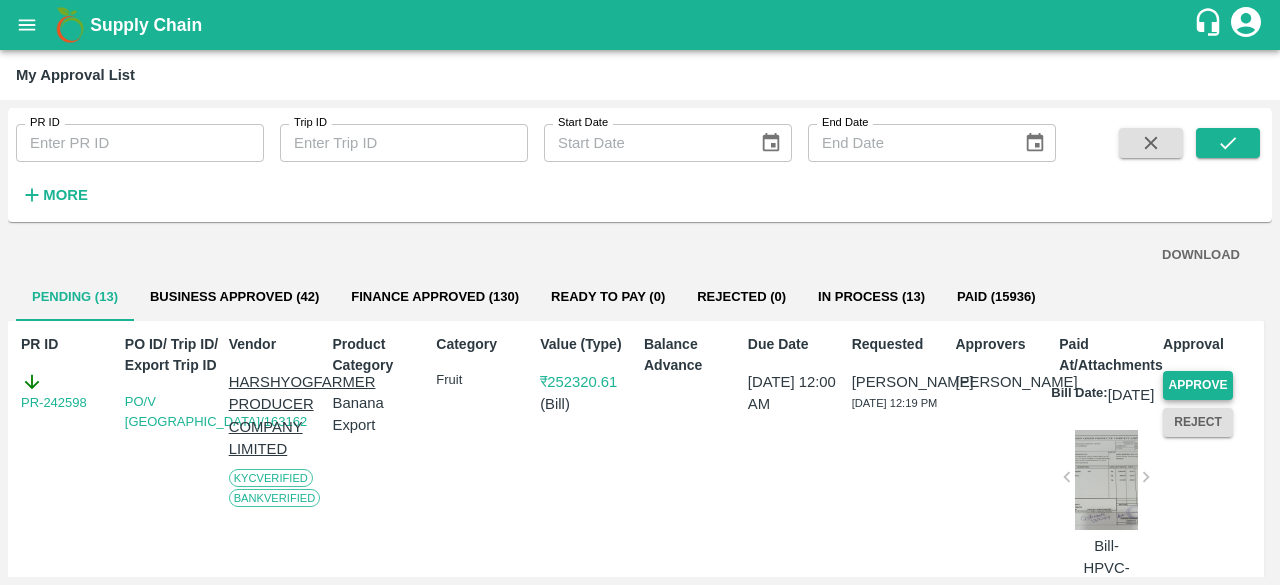 click on "Approve" at bounding box center [1198, 385] 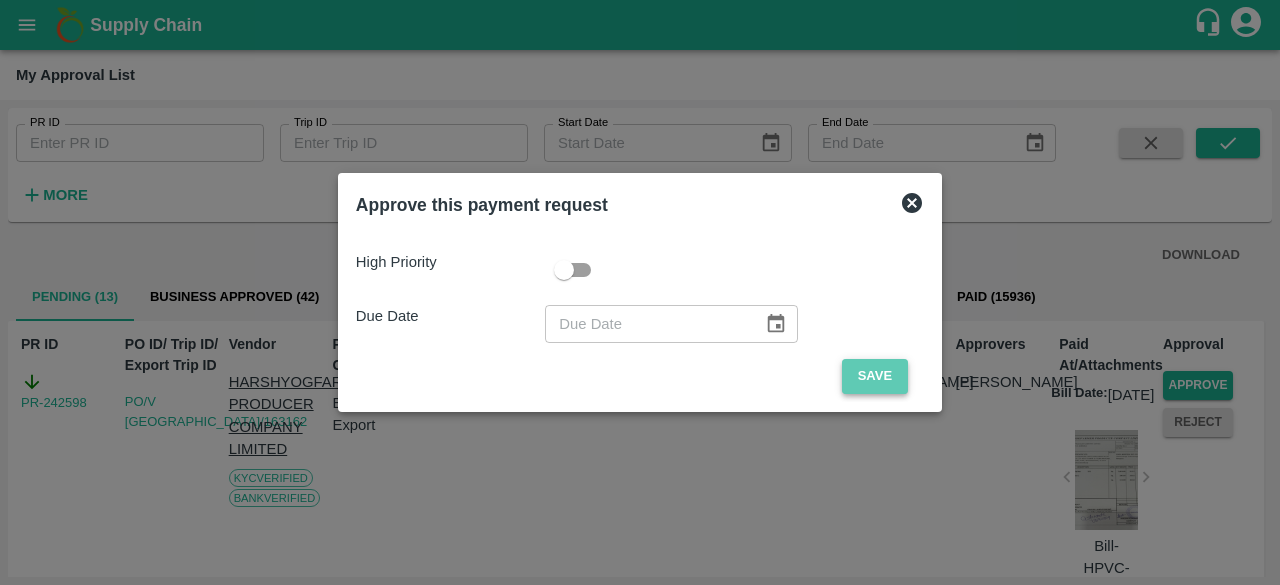 click on "Save" at bounding box center (875, 376) 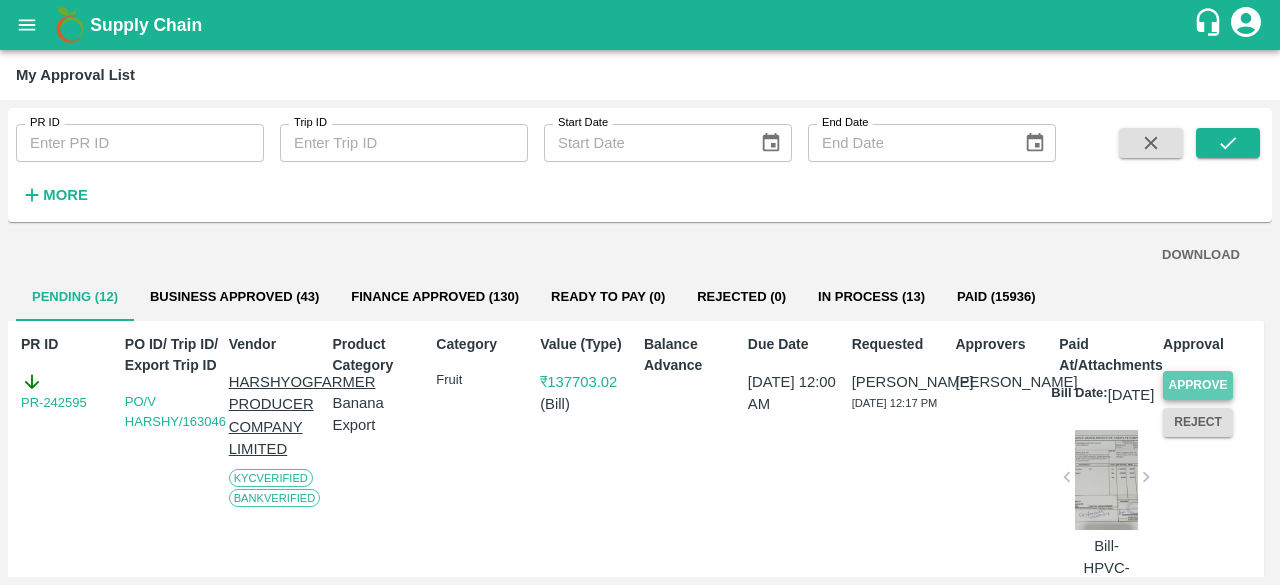 click on "Approve" at bounding box center (1198, 385) 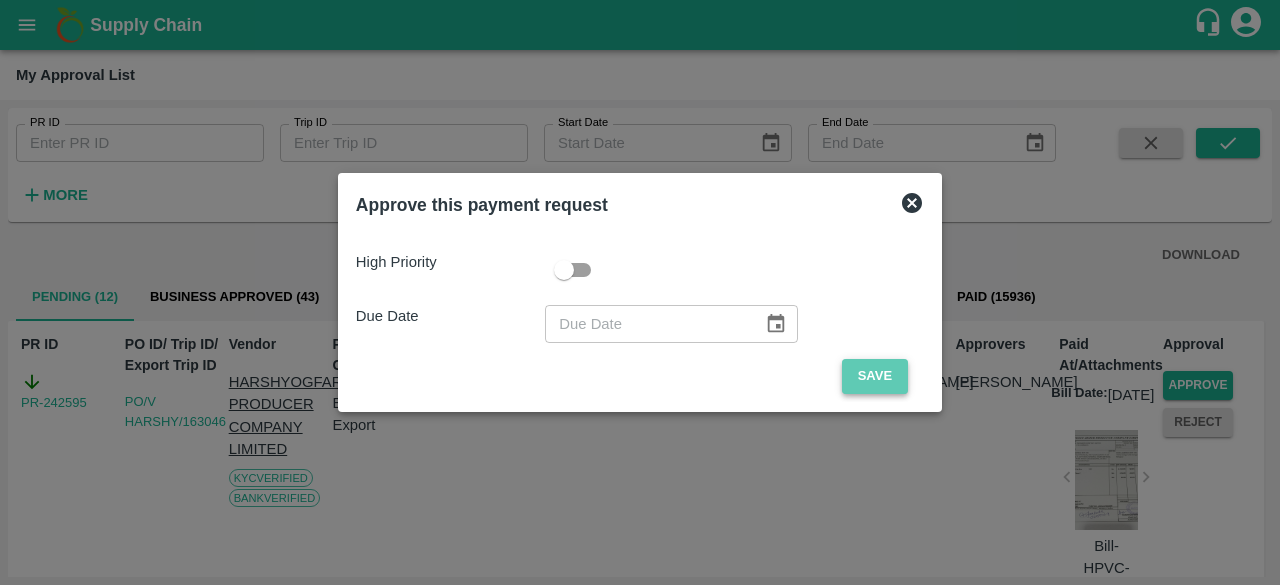 click on "Save" at bounding box center (875, 376) 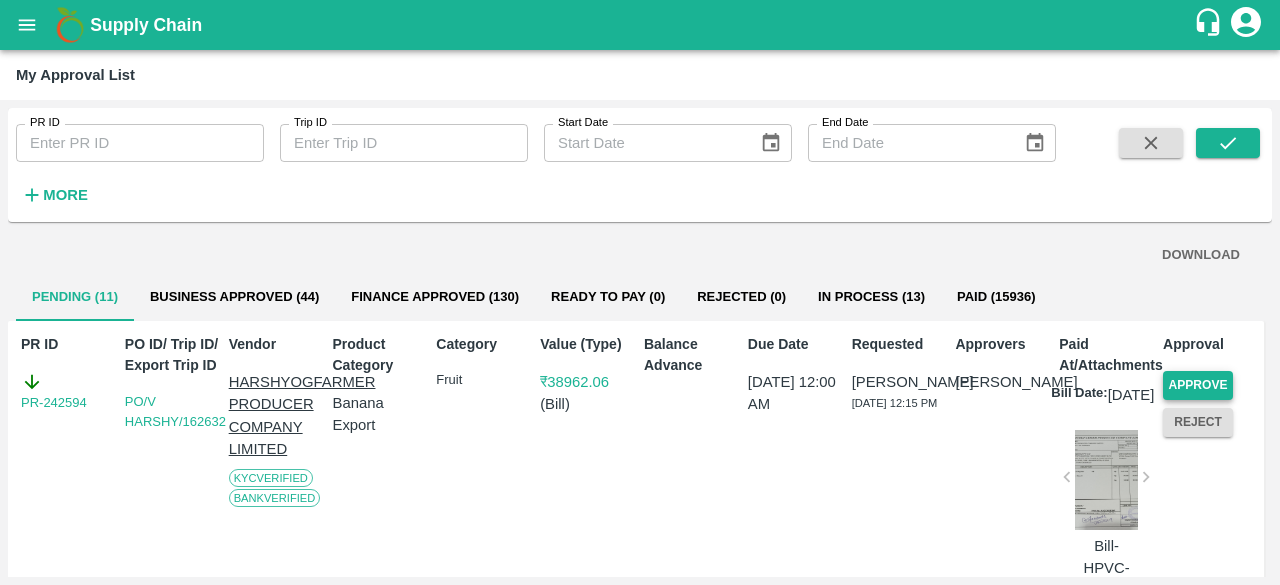 click on "Approve" at bounding box center [1198, 385] 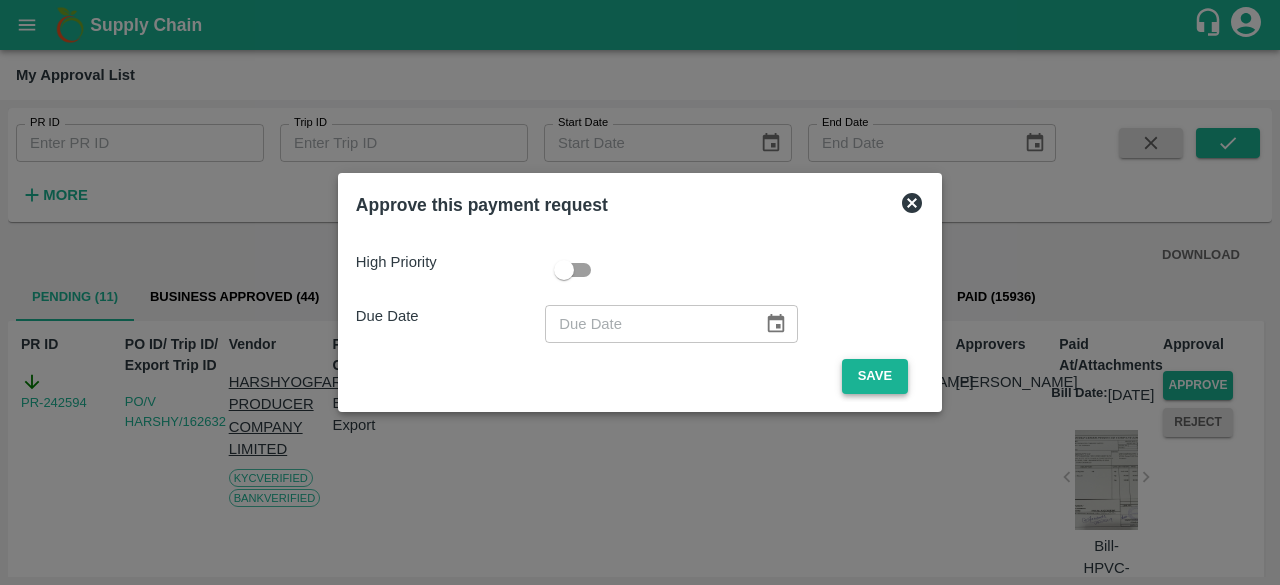click on "Save" at bounding box center (875, 376) 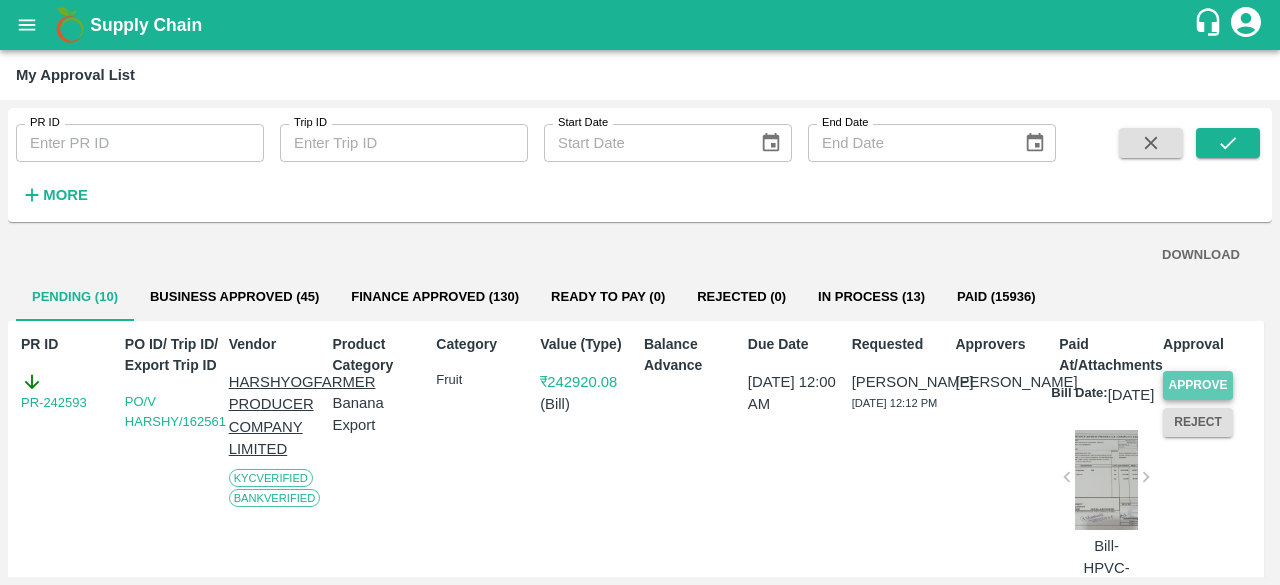click on "Approve" at bounding box center (1198, 385) 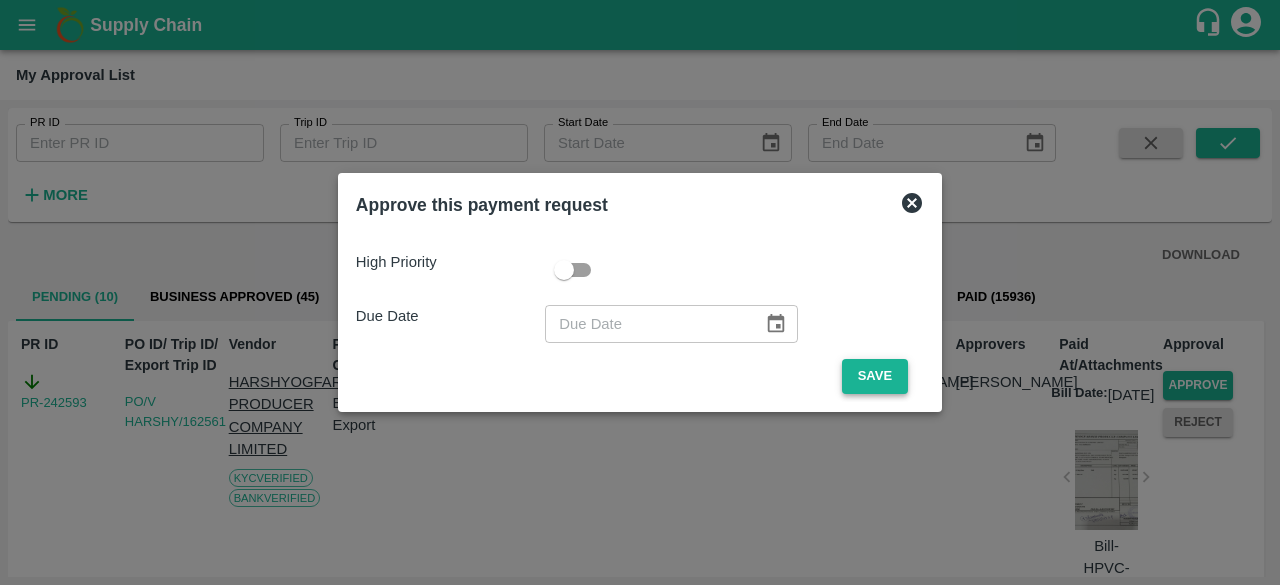 click on "Save" at bounding box center (875, 376) 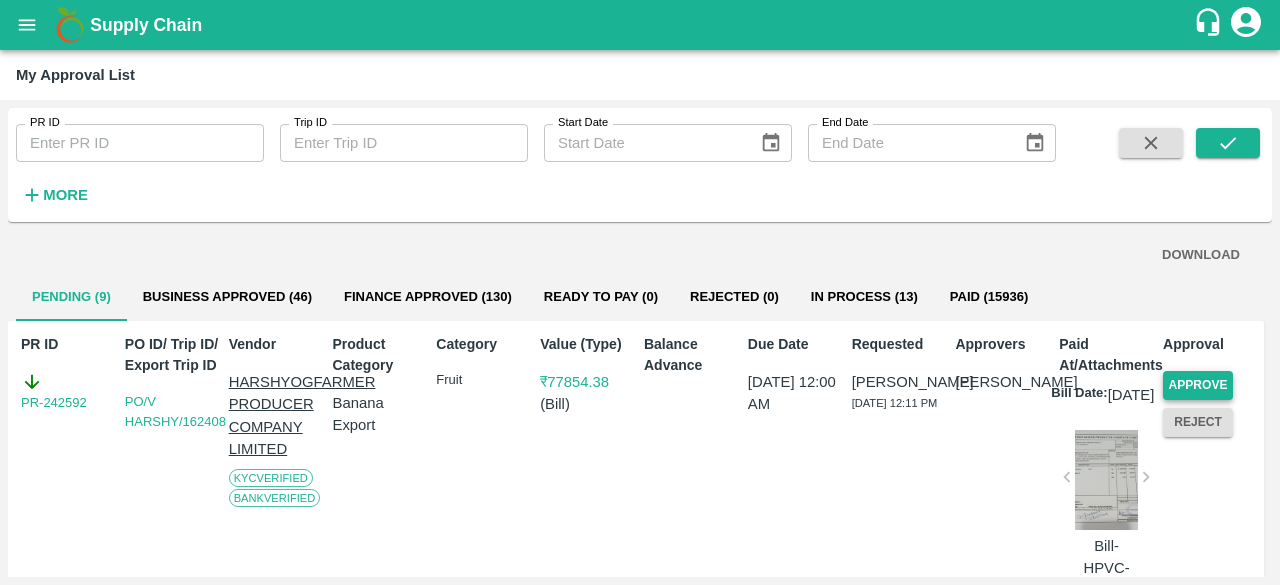 click on "Approve" at bounding box center (1198, 385) 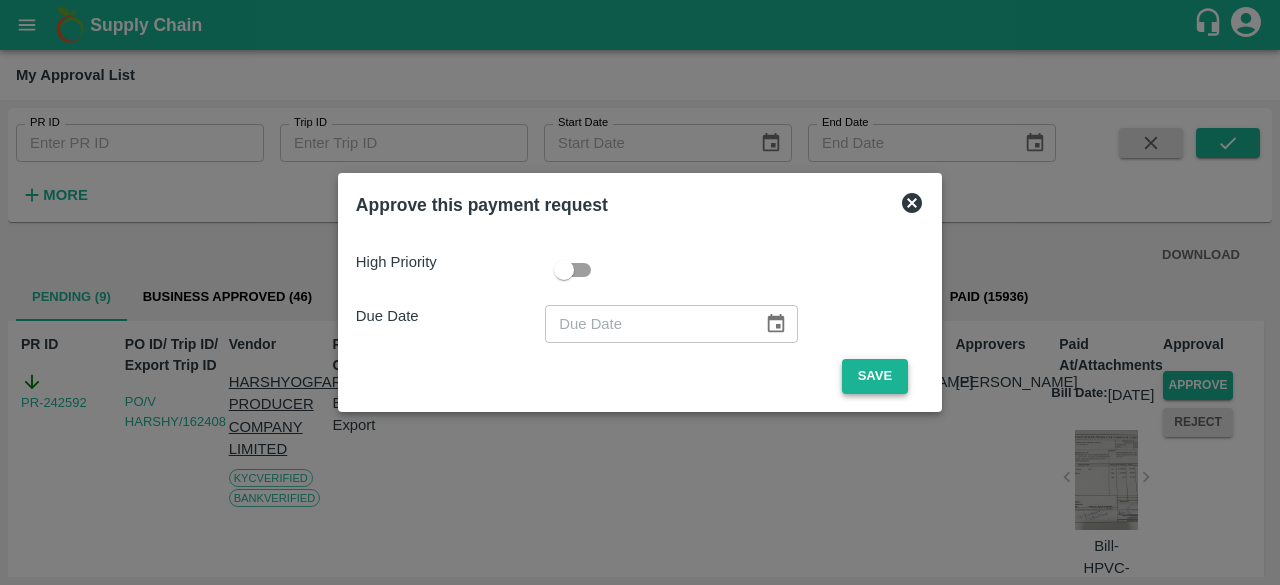 click on "Save" at bounding box center [875, 376] 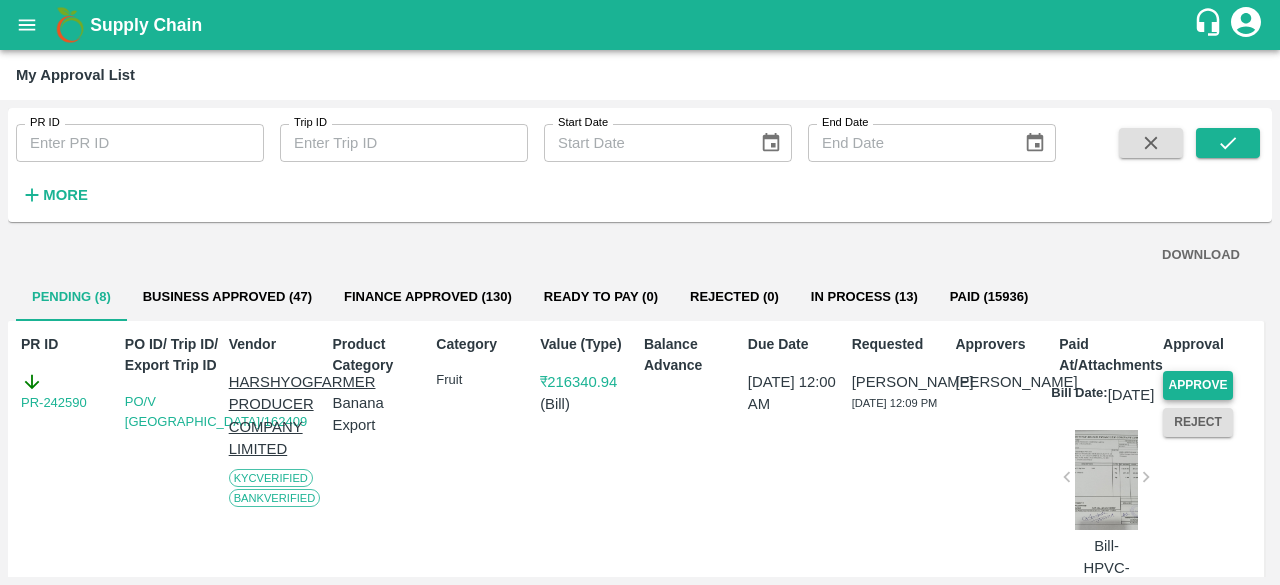 click on "Approve" at bounding box center (1198, 385) 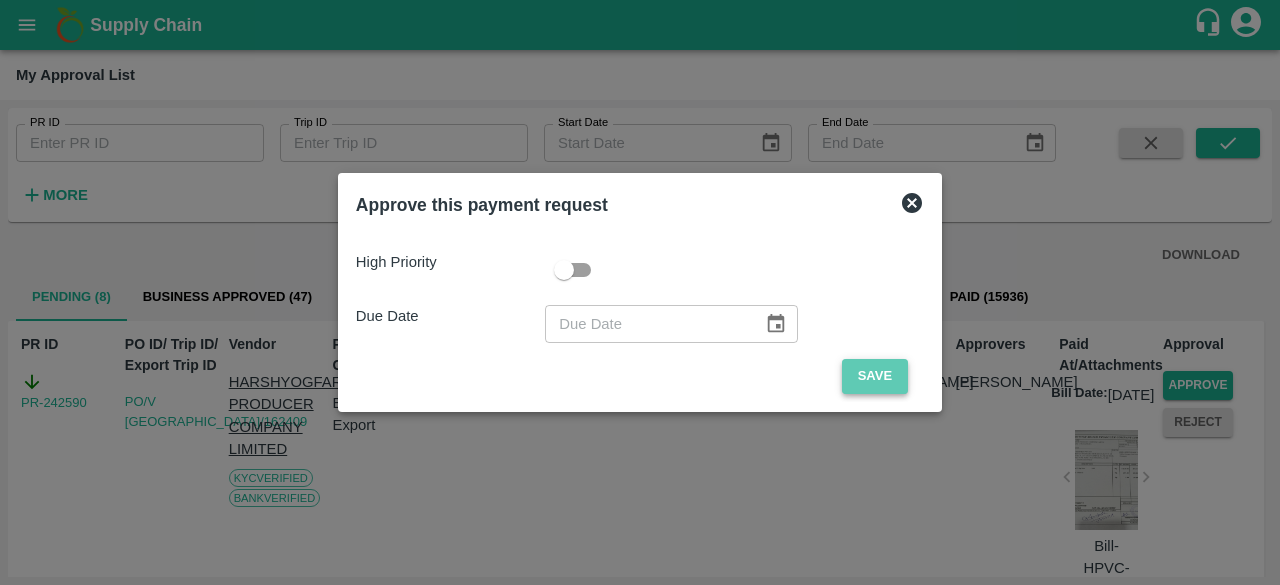 click on "Save" at bounding box center (875, 376) 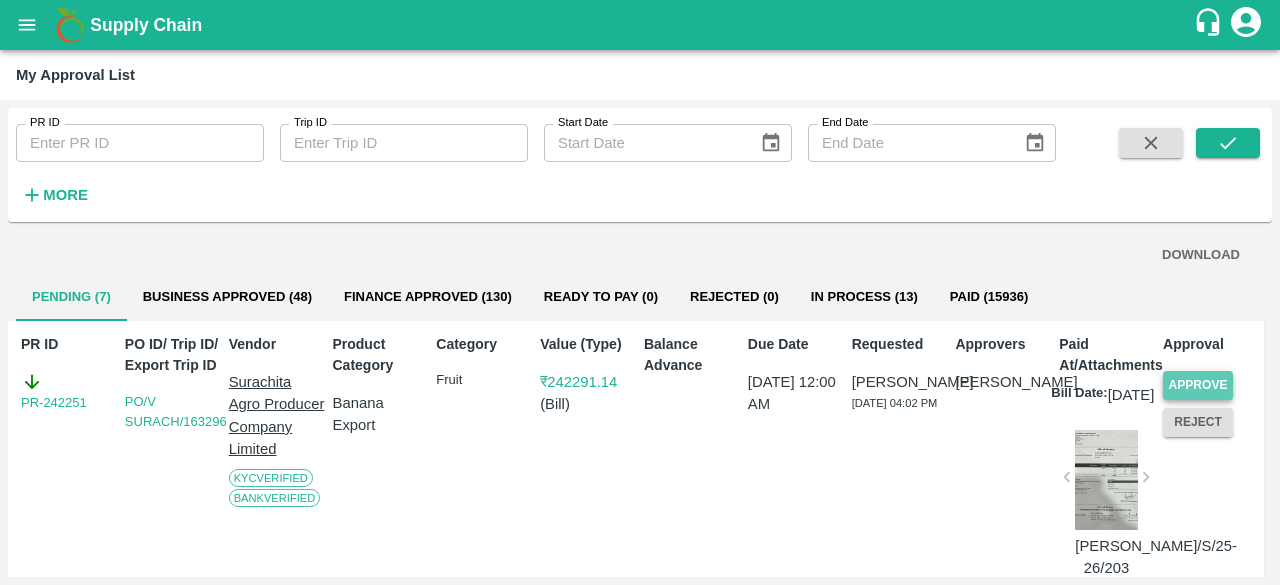 click on "Approve" at bounding box center [1198, 385] 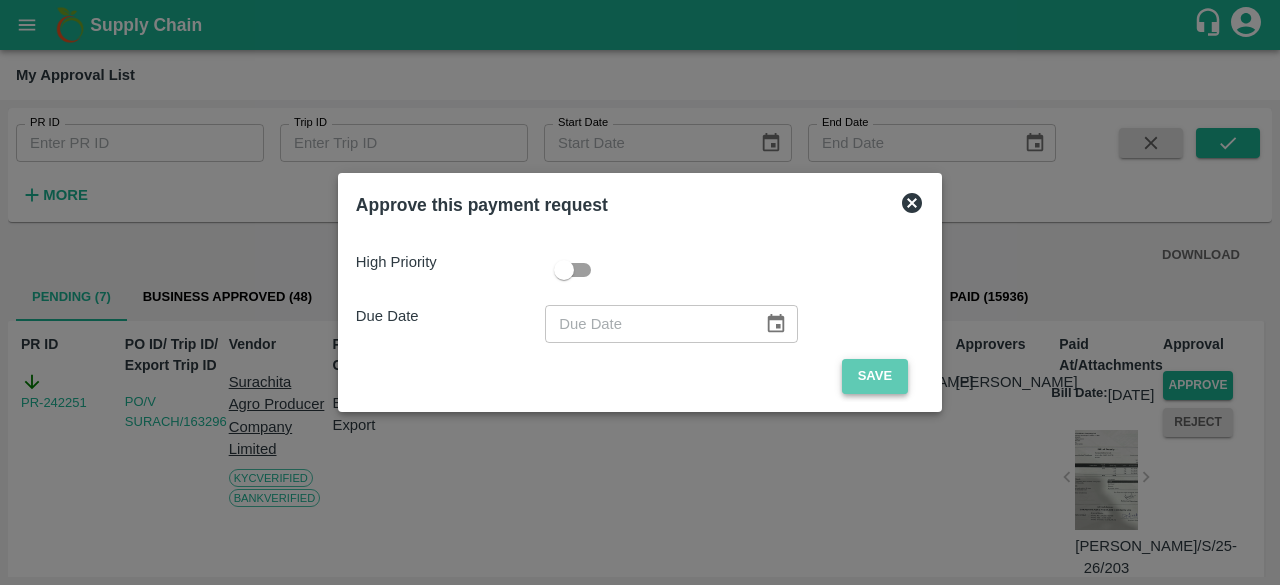 click on "Save" at bounding box center (875, 376) 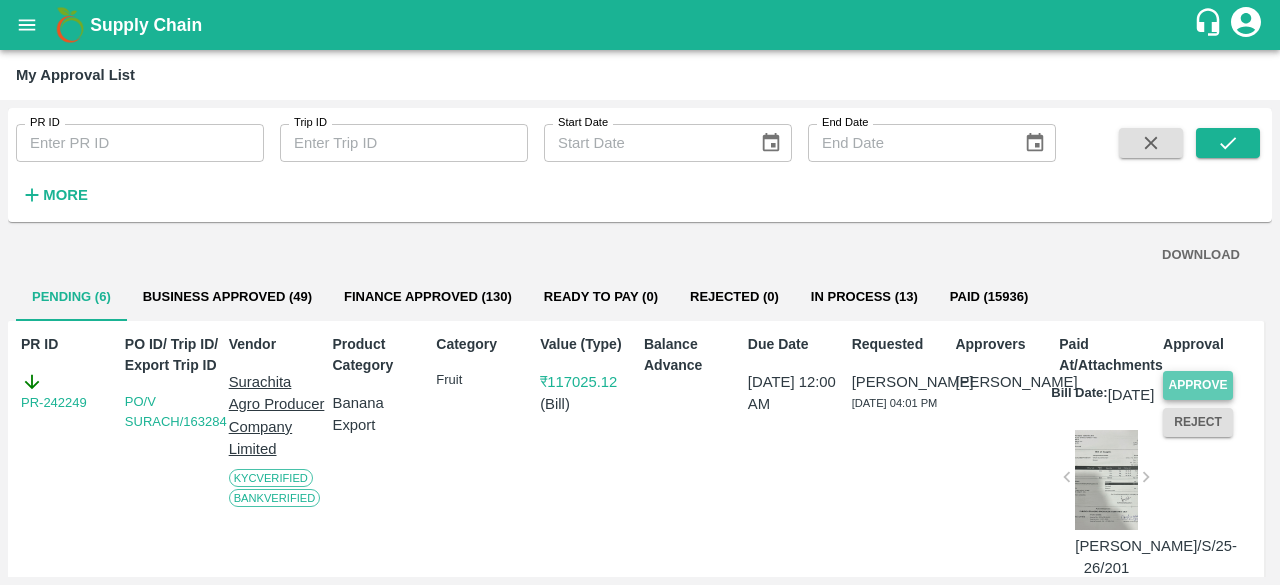 click on "Approve" at bounding box center (1198, 385) 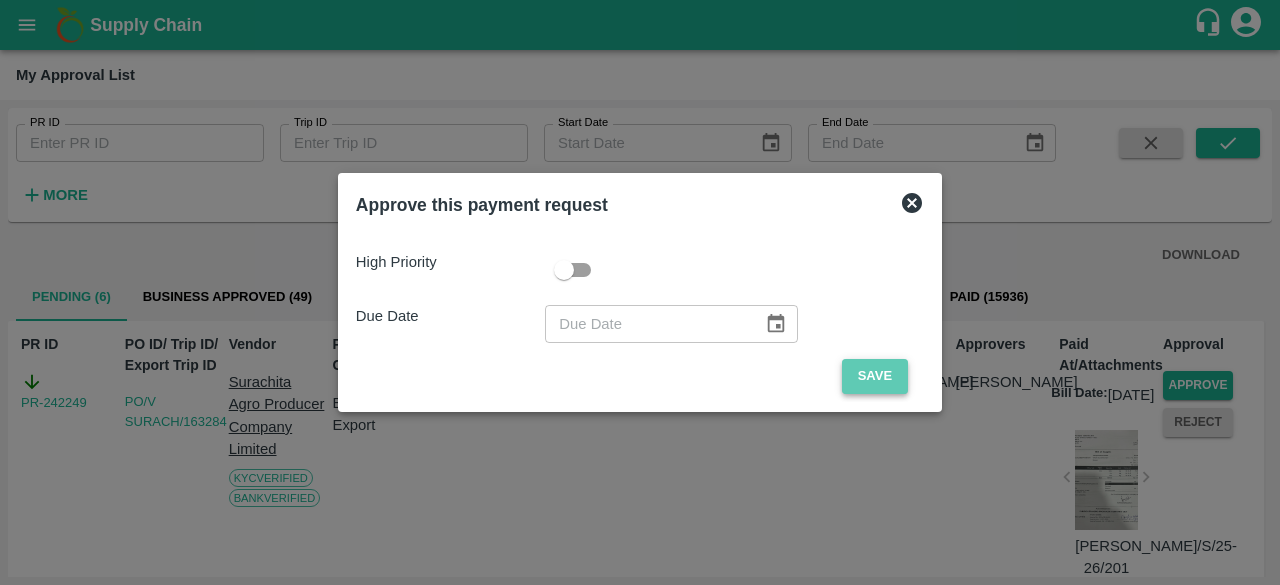 click on "Save" at bounding box center [875, 376] 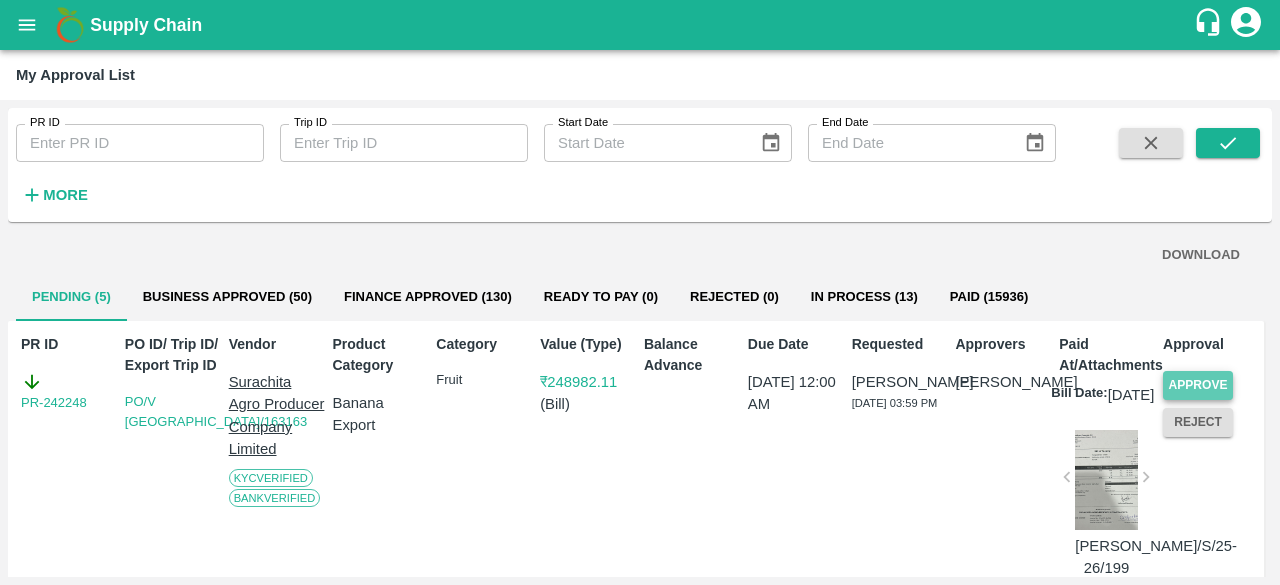 click on "Approve" at bounding box center (1198, 385) 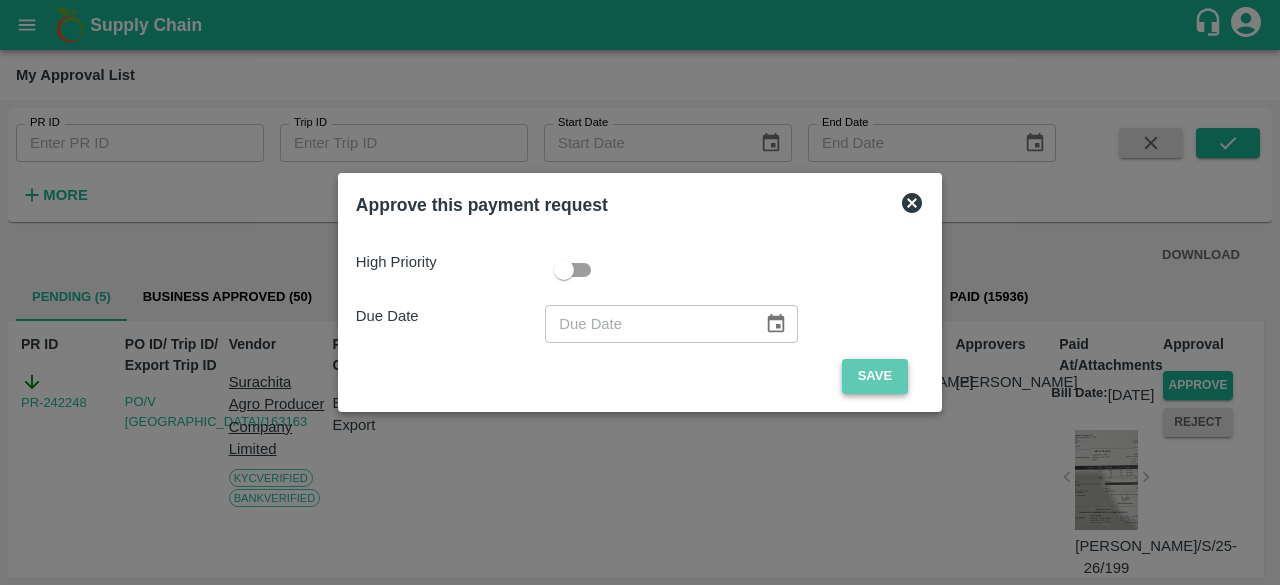 click on "Save" at bounding box center (875, 376) 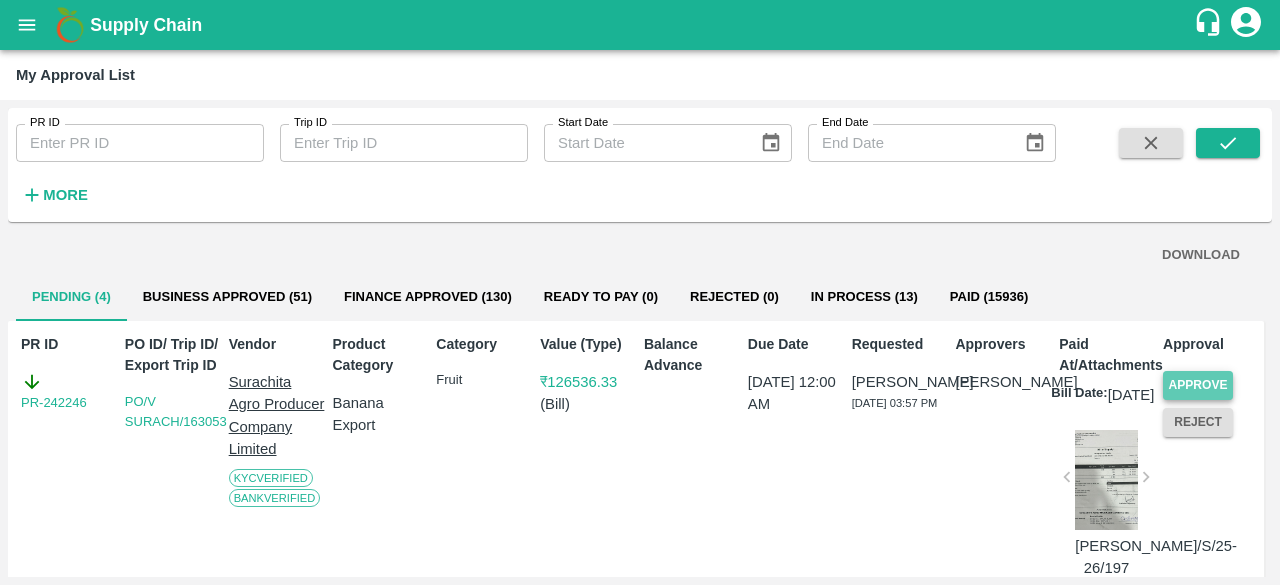 click on "Approve" at bounding box center (1198, 385) 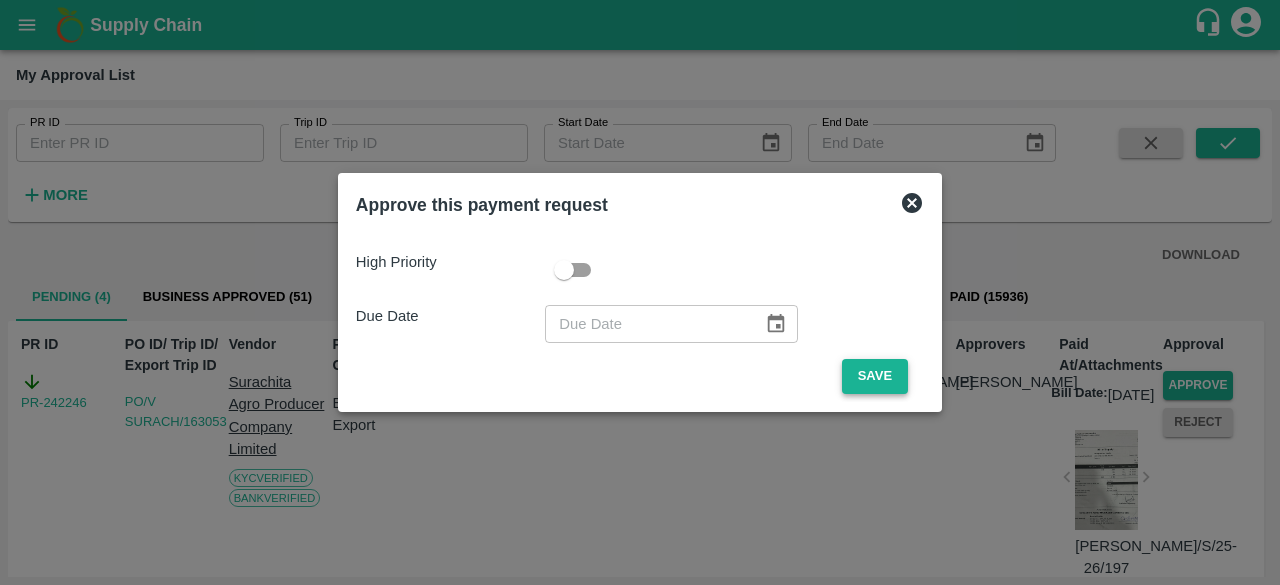 click on "Save" at bounding box center (875, 376) 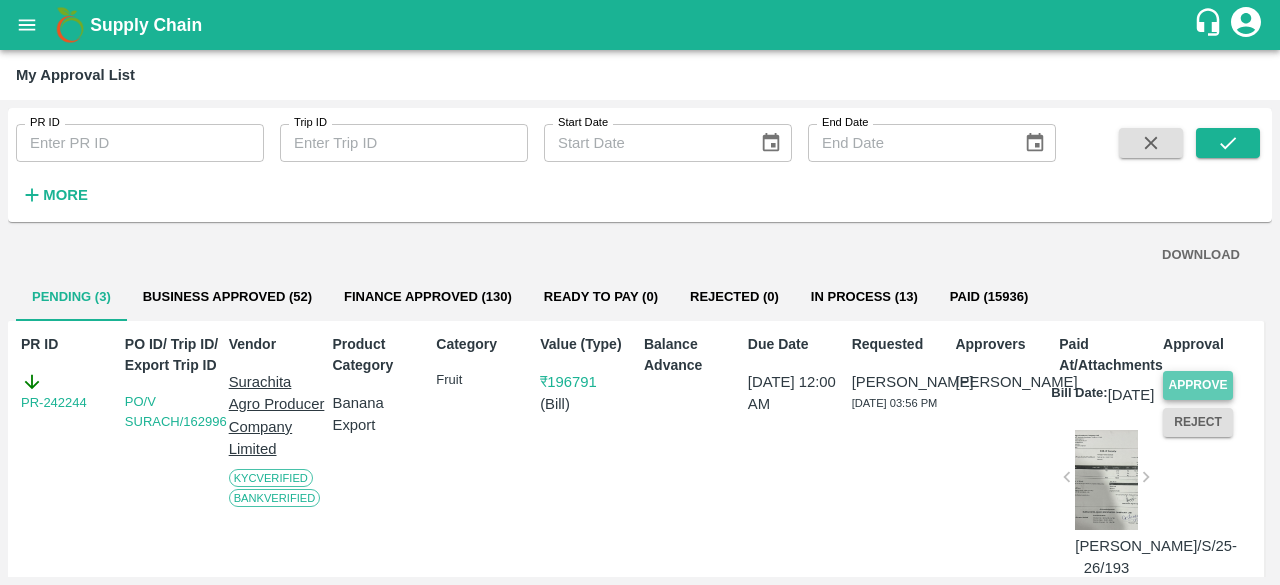 click on "Approve" at bounding box center [1198, 385] 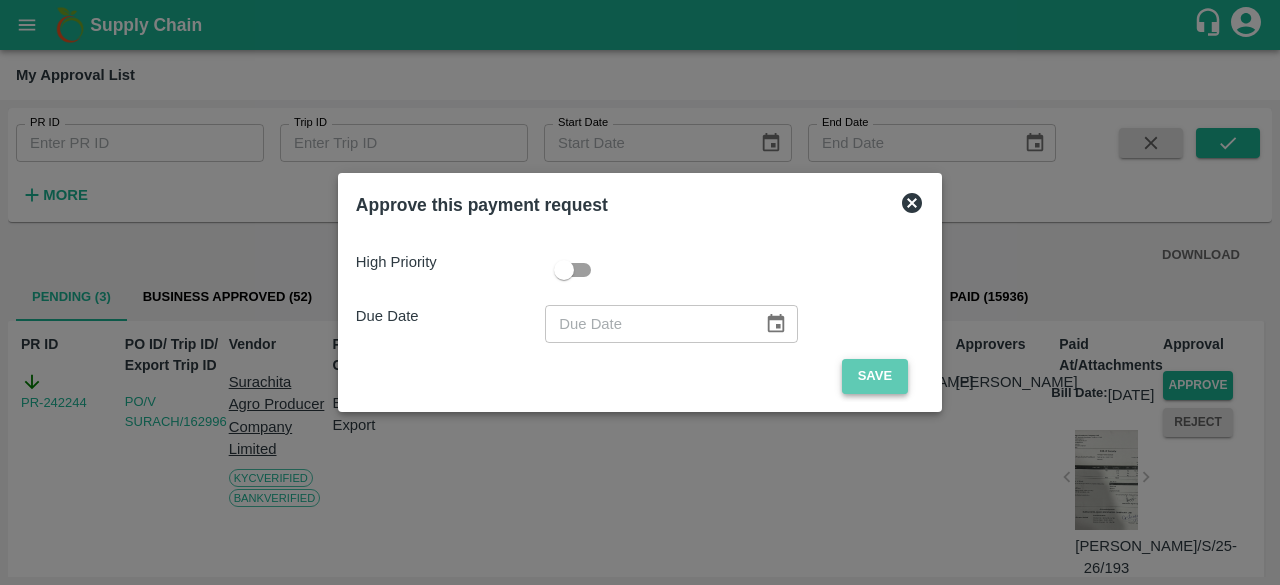 click on "Save" at bounding box center [875, 376] 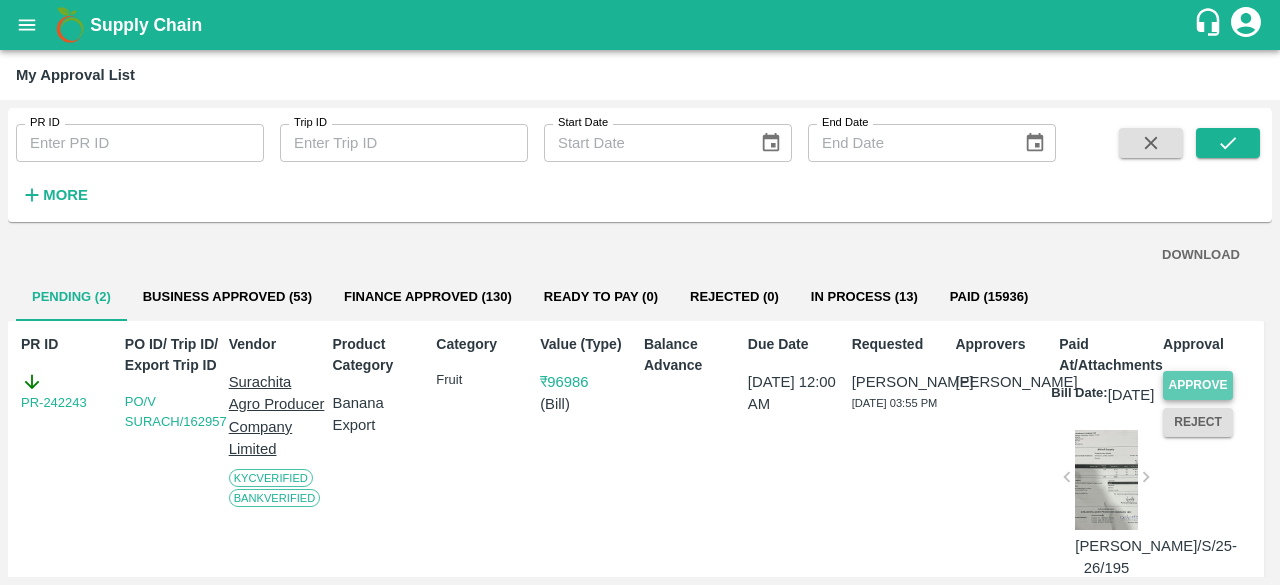 click on "Approve" at bounding box center (1198, 385) 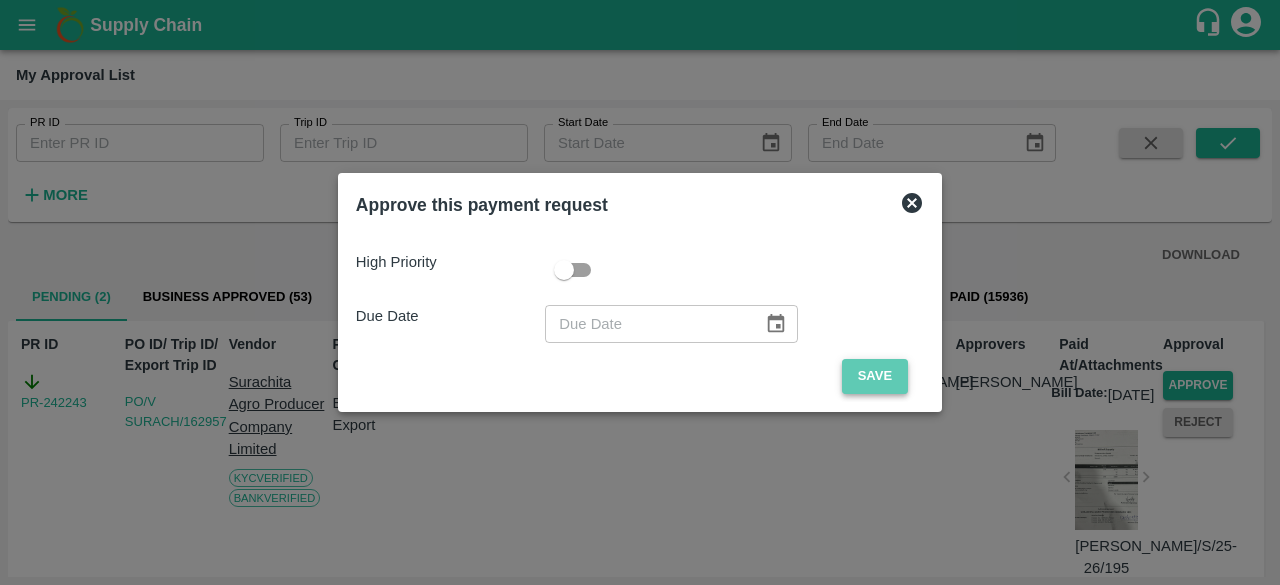 click on "Save" at bounding box center [875, 376] 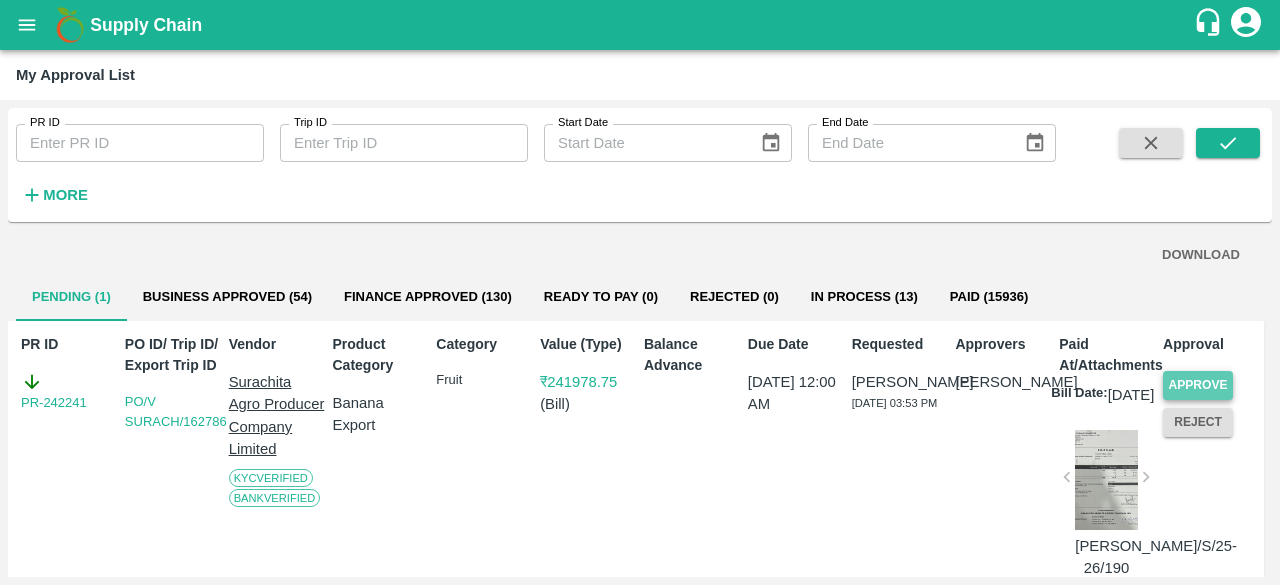 click on "Approve" at bounding box center [1198, 385] 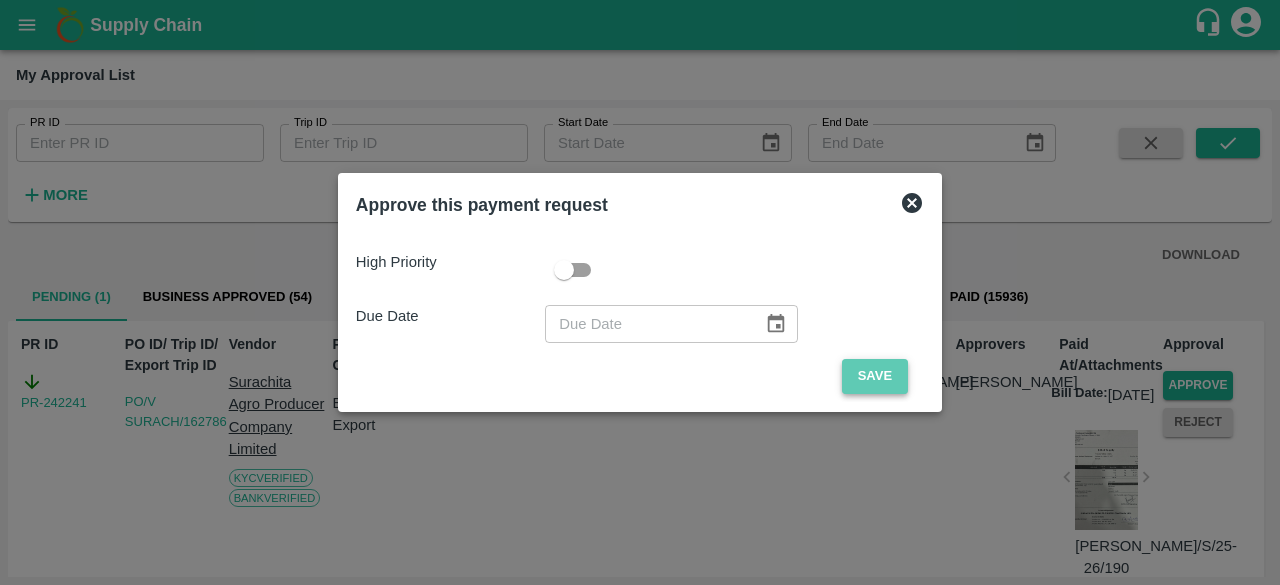 click on "Save" at bounding box center (875, 376) 